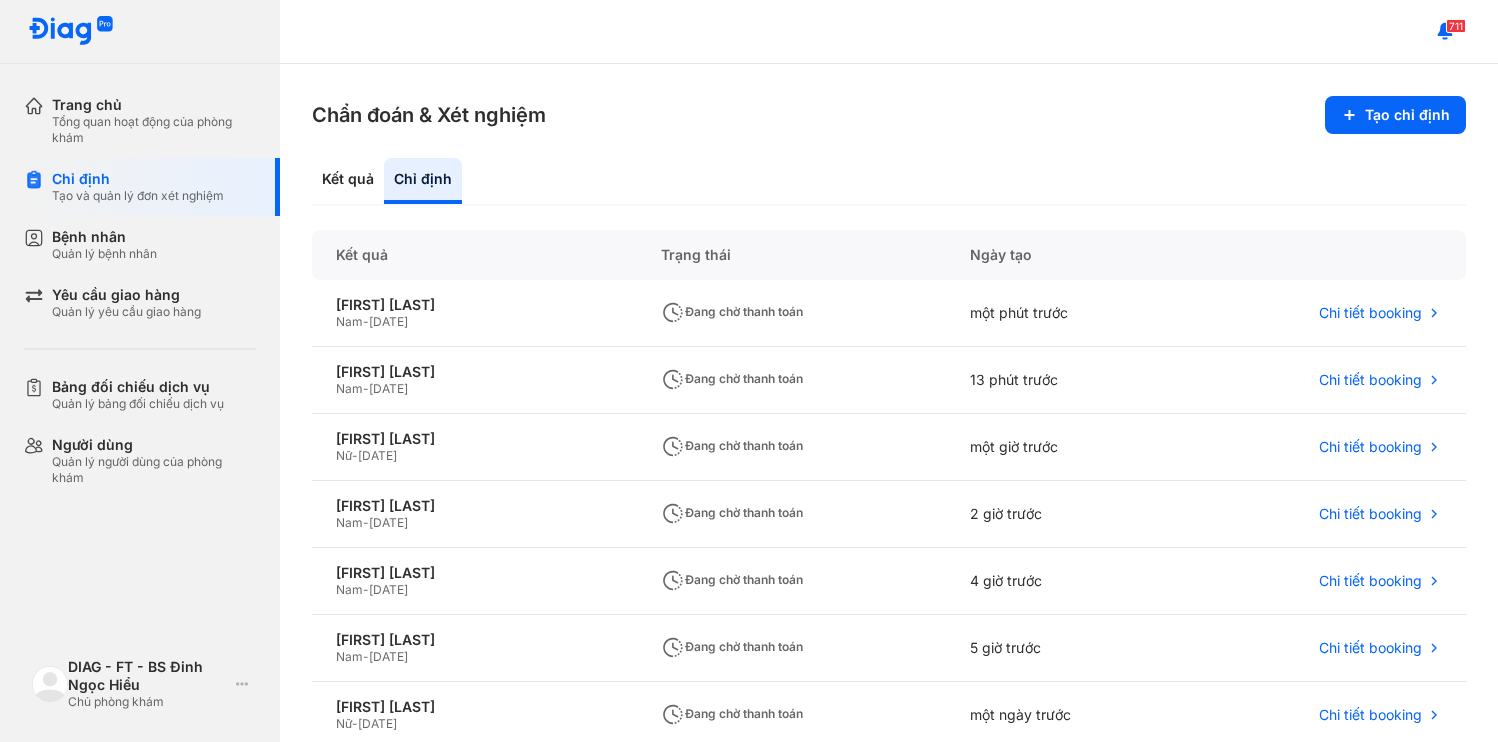 scroll, scrollTop: 0, scrollLeft: 0, axis: both 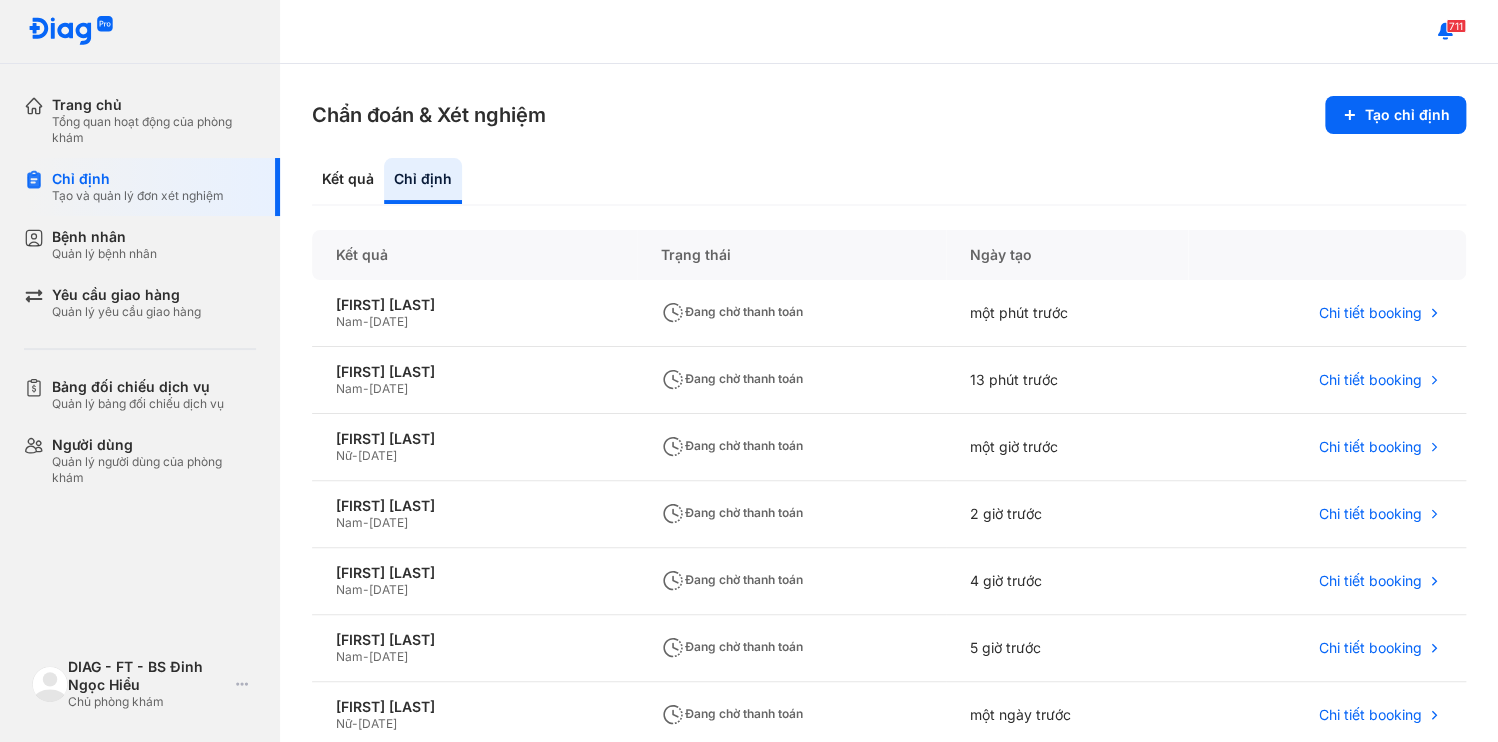 click on "Bệnh nhân" at bounding box center (104, 237) 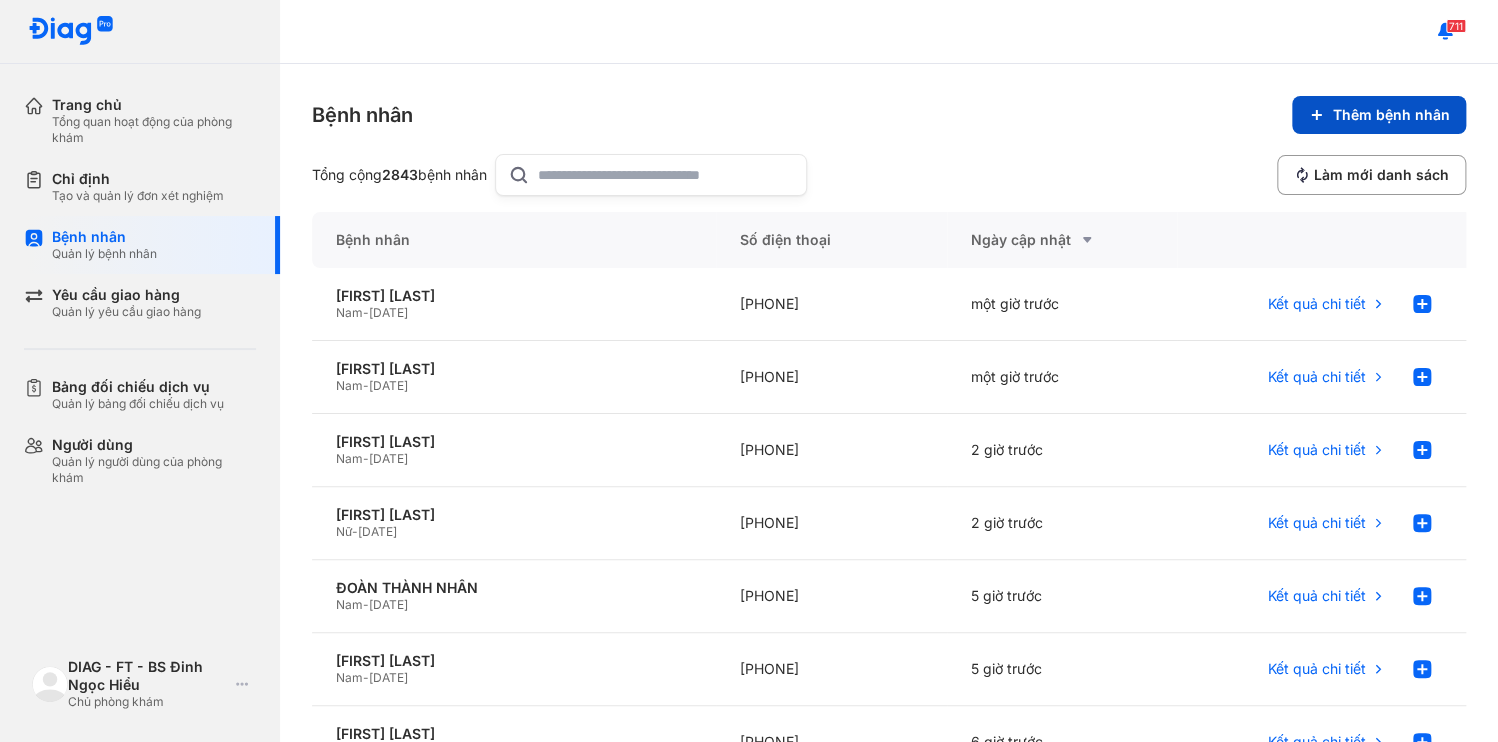 click 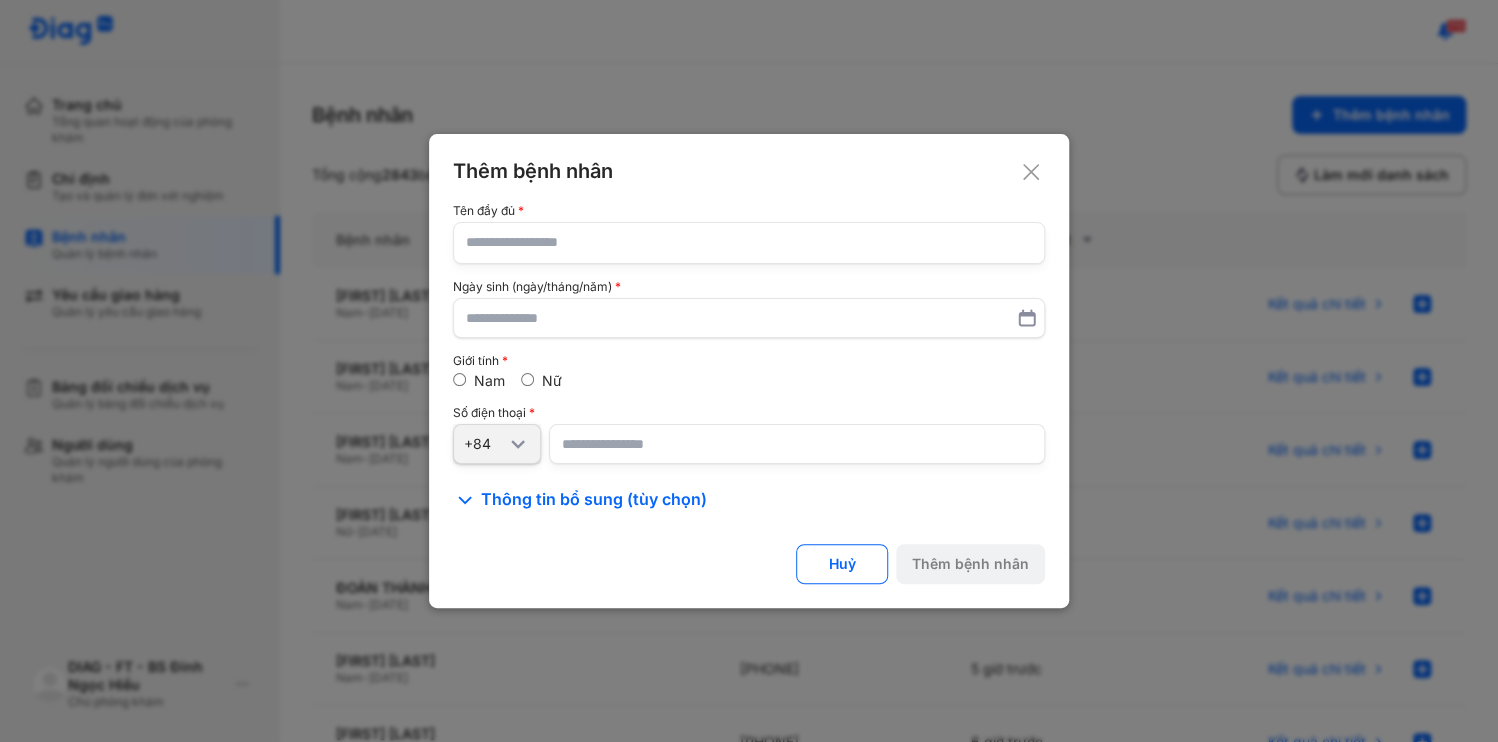 click 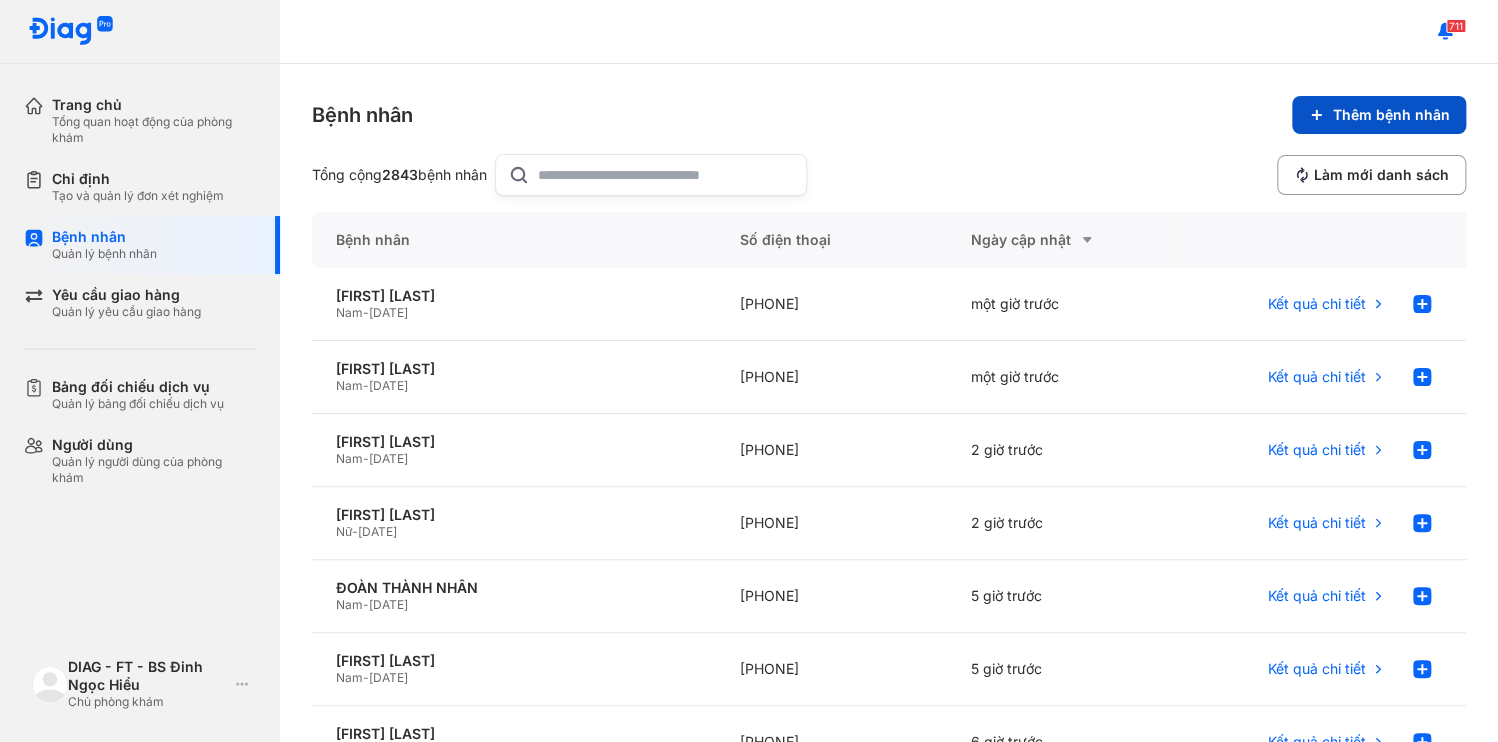 click on "Thêm bệnh nhân" 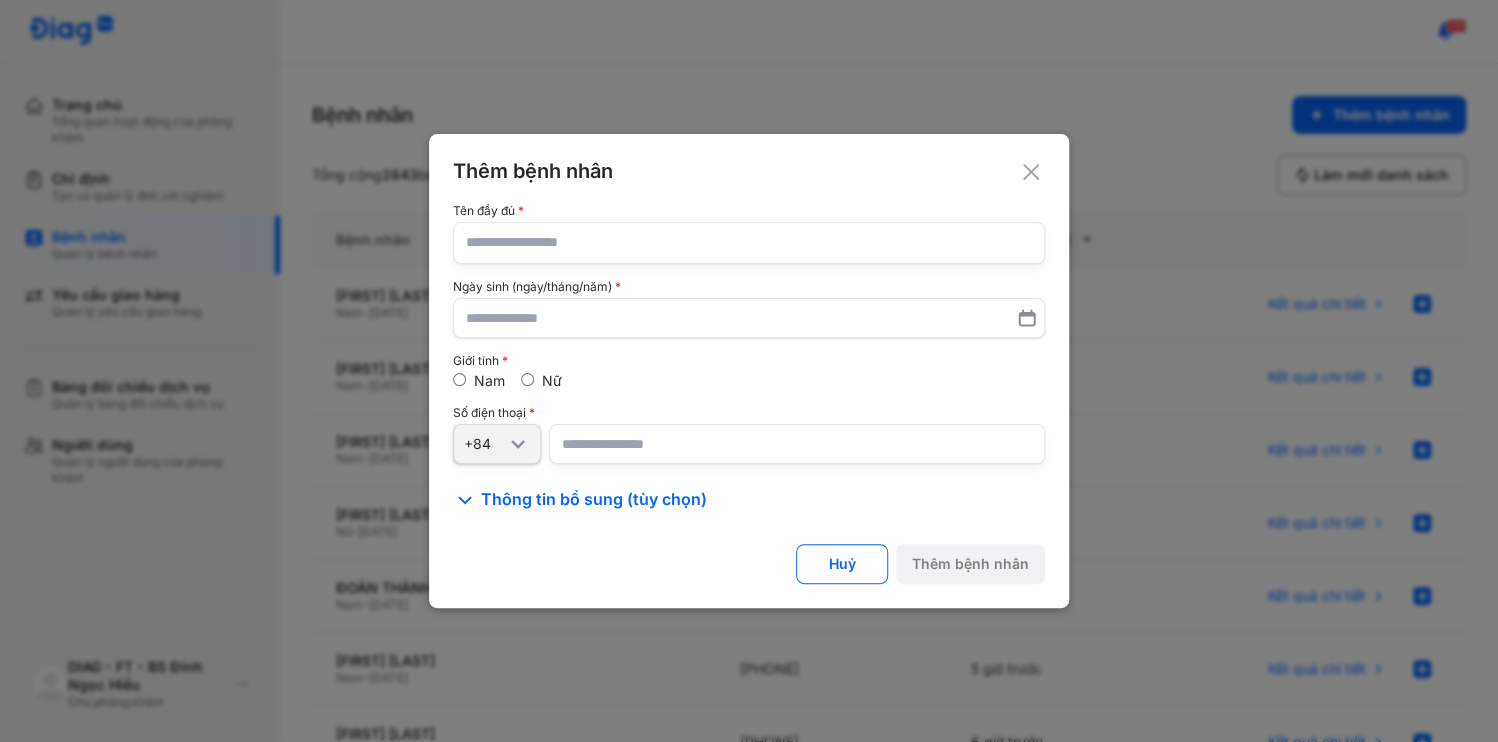 type 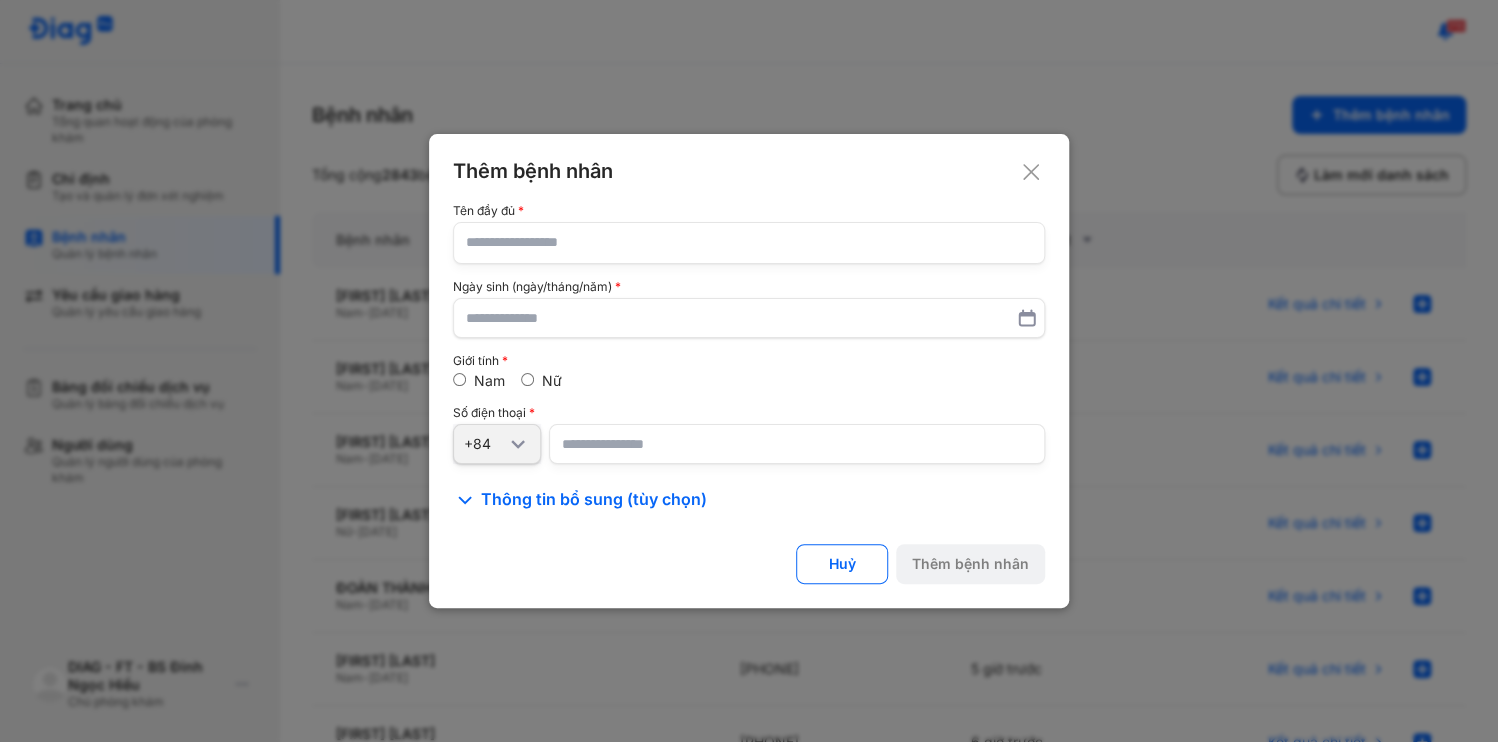 click 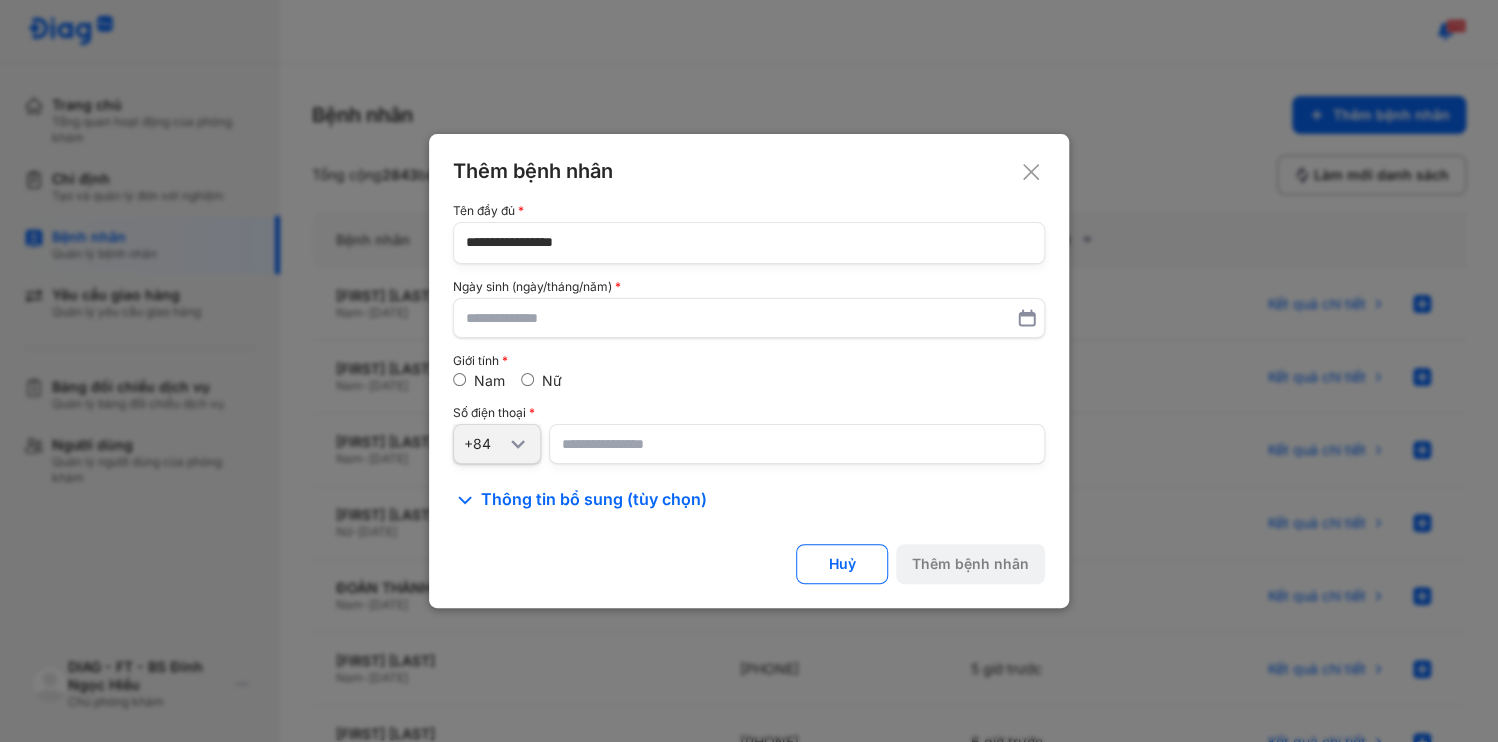 type on "**********" 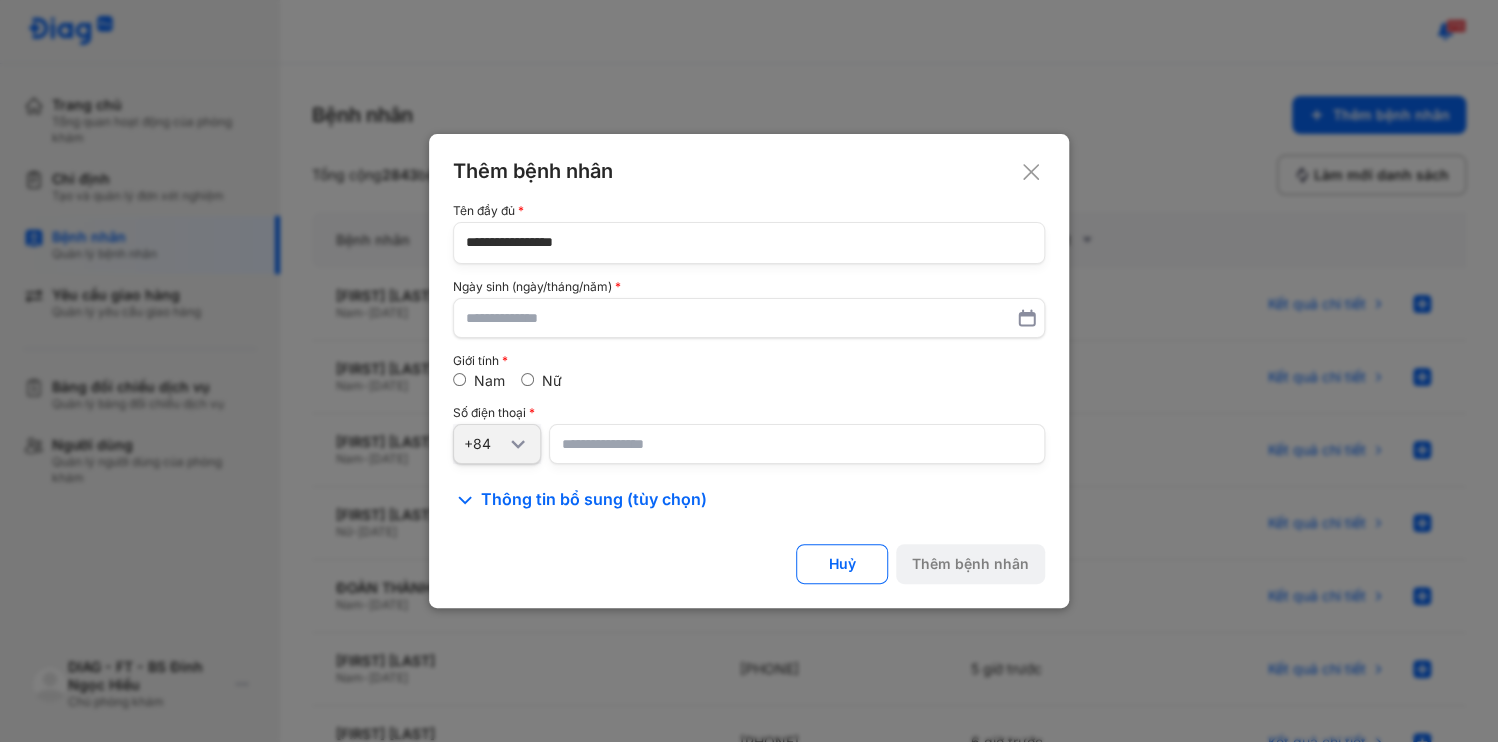 click at bounding box center [797, 444] 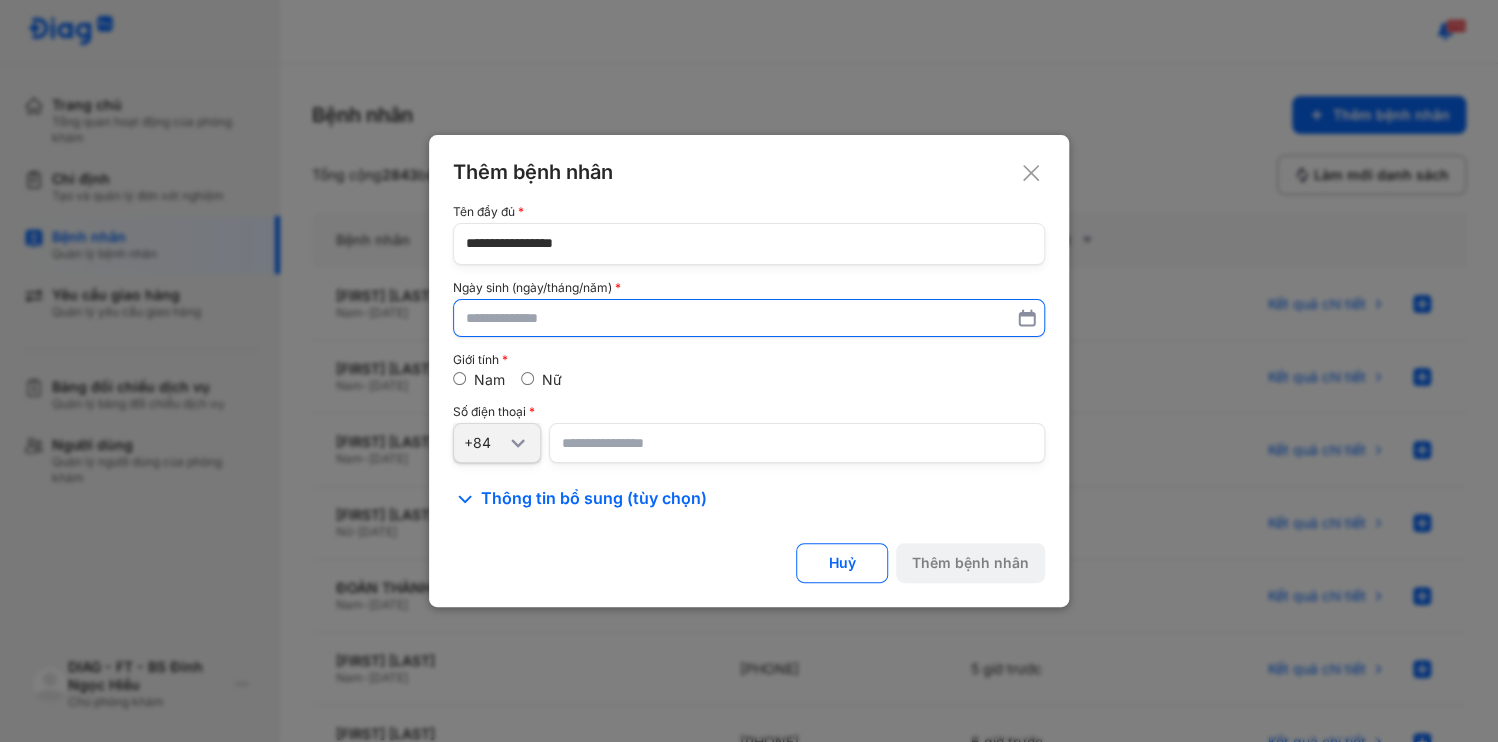 click at bounding box center (749, 318) 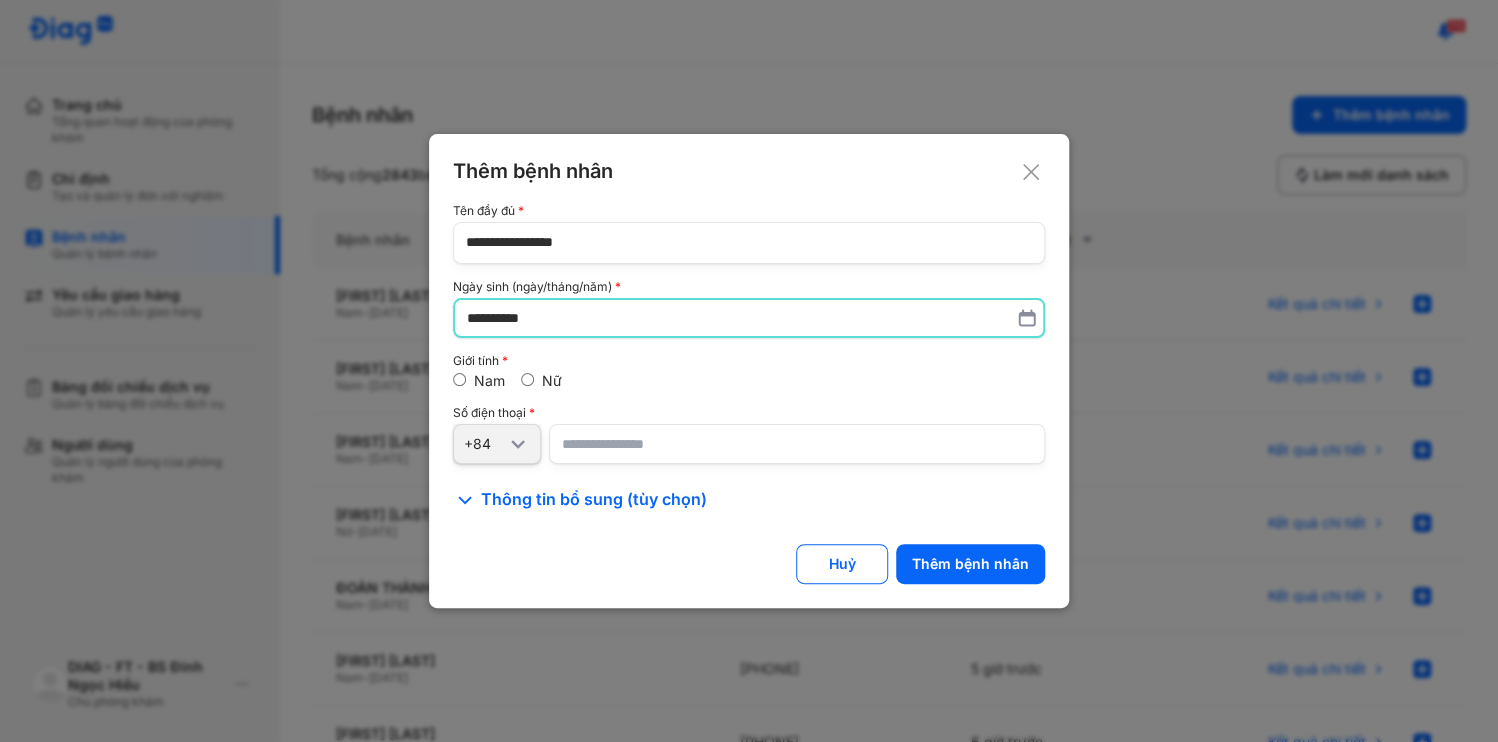 type on "**********" 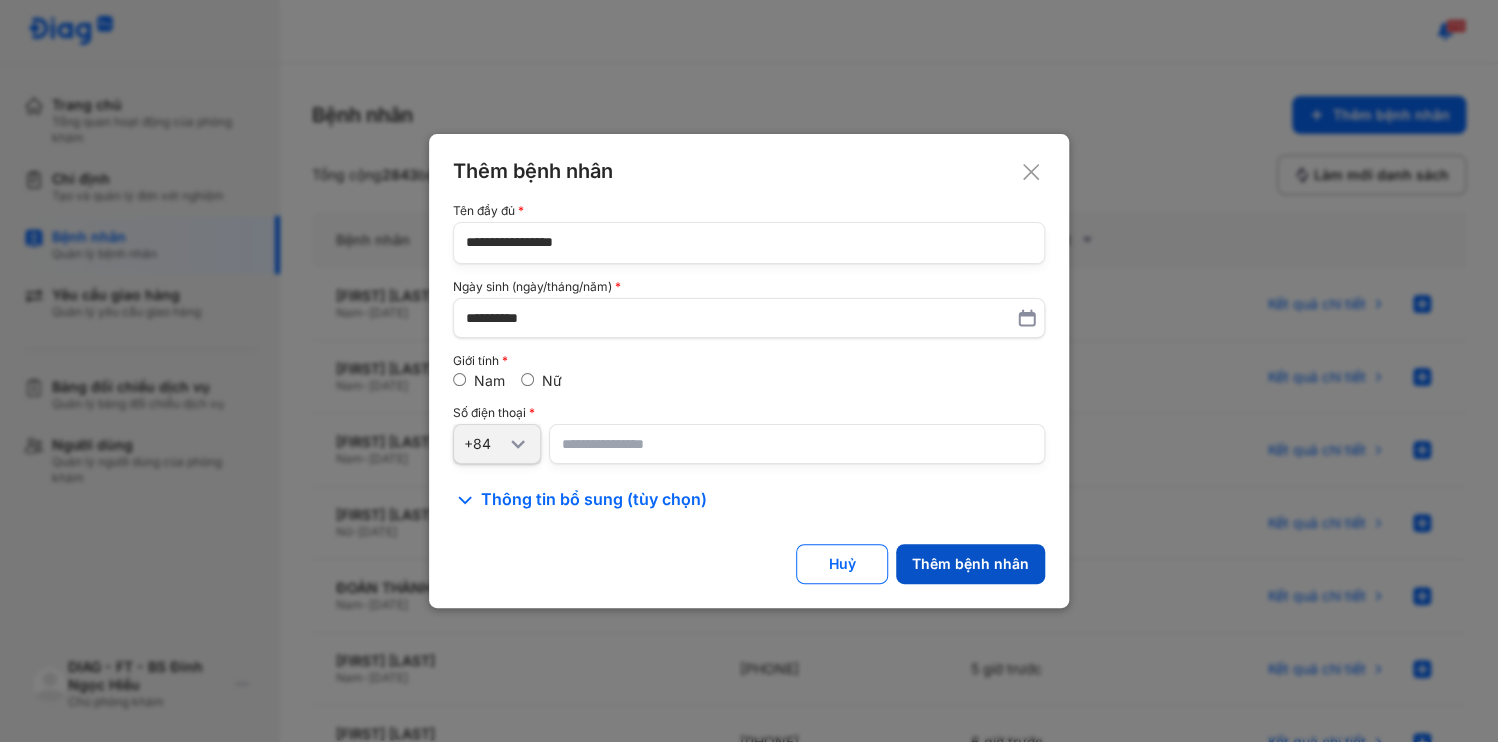 click on "Thêm bệnh nhân" 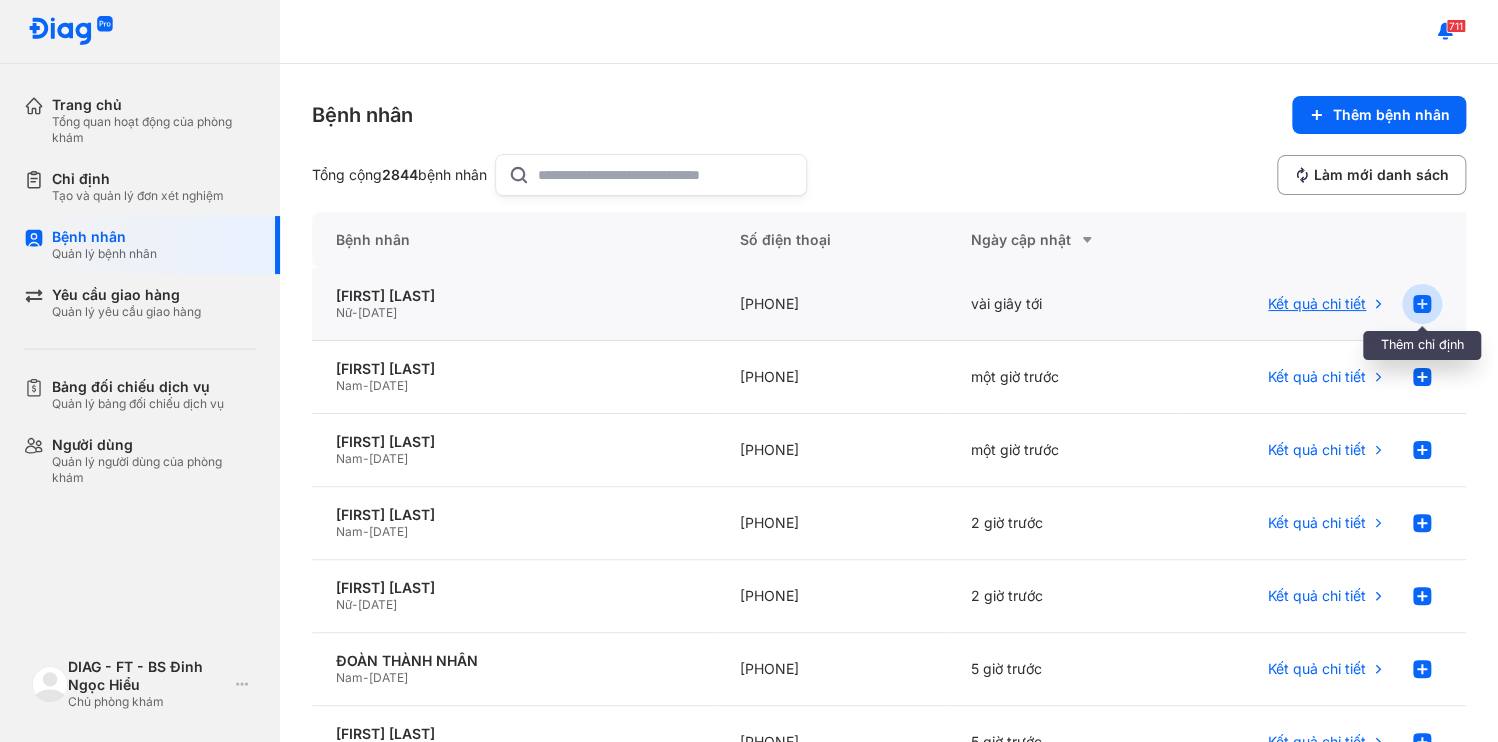 click 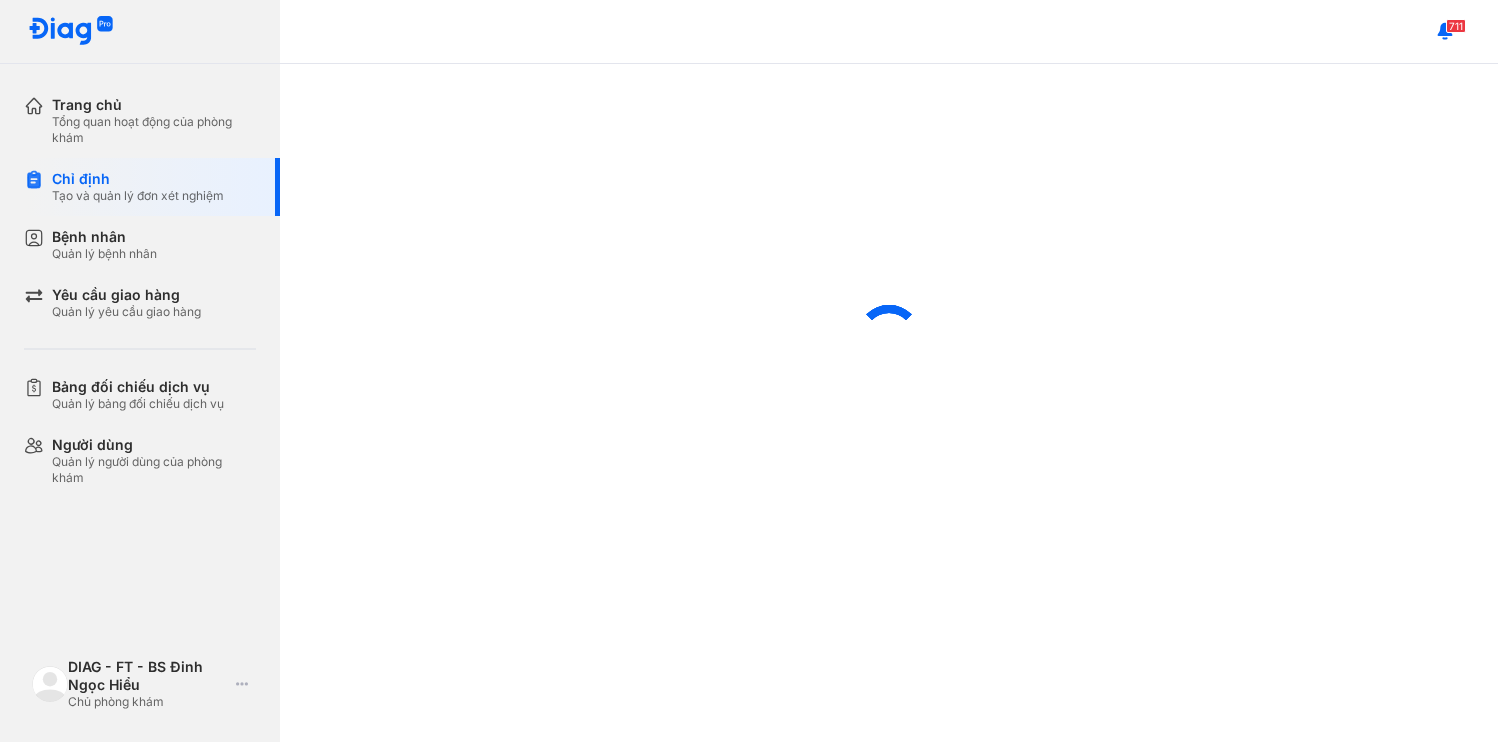 scroll, scrollTop: 0, scrollLeft: 0, axis: both 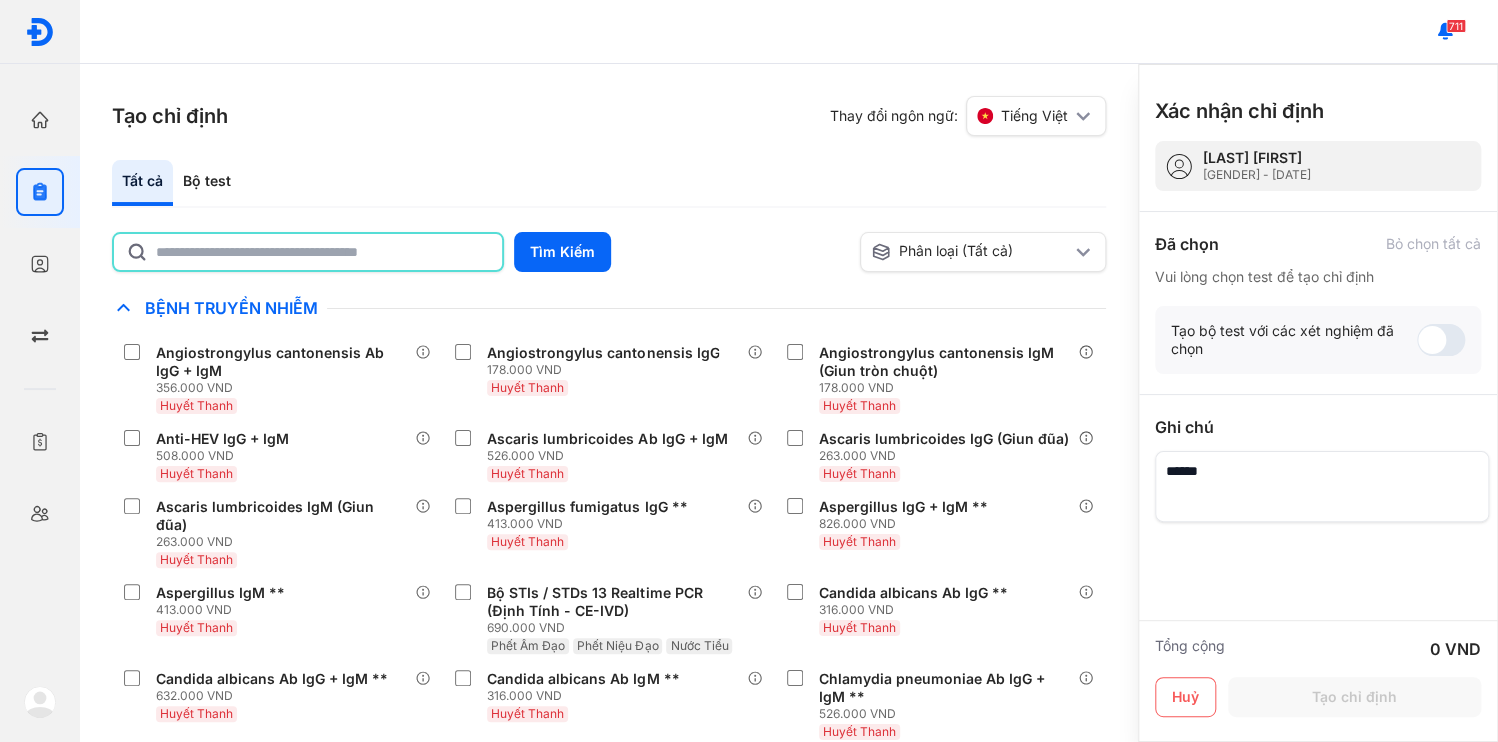 click 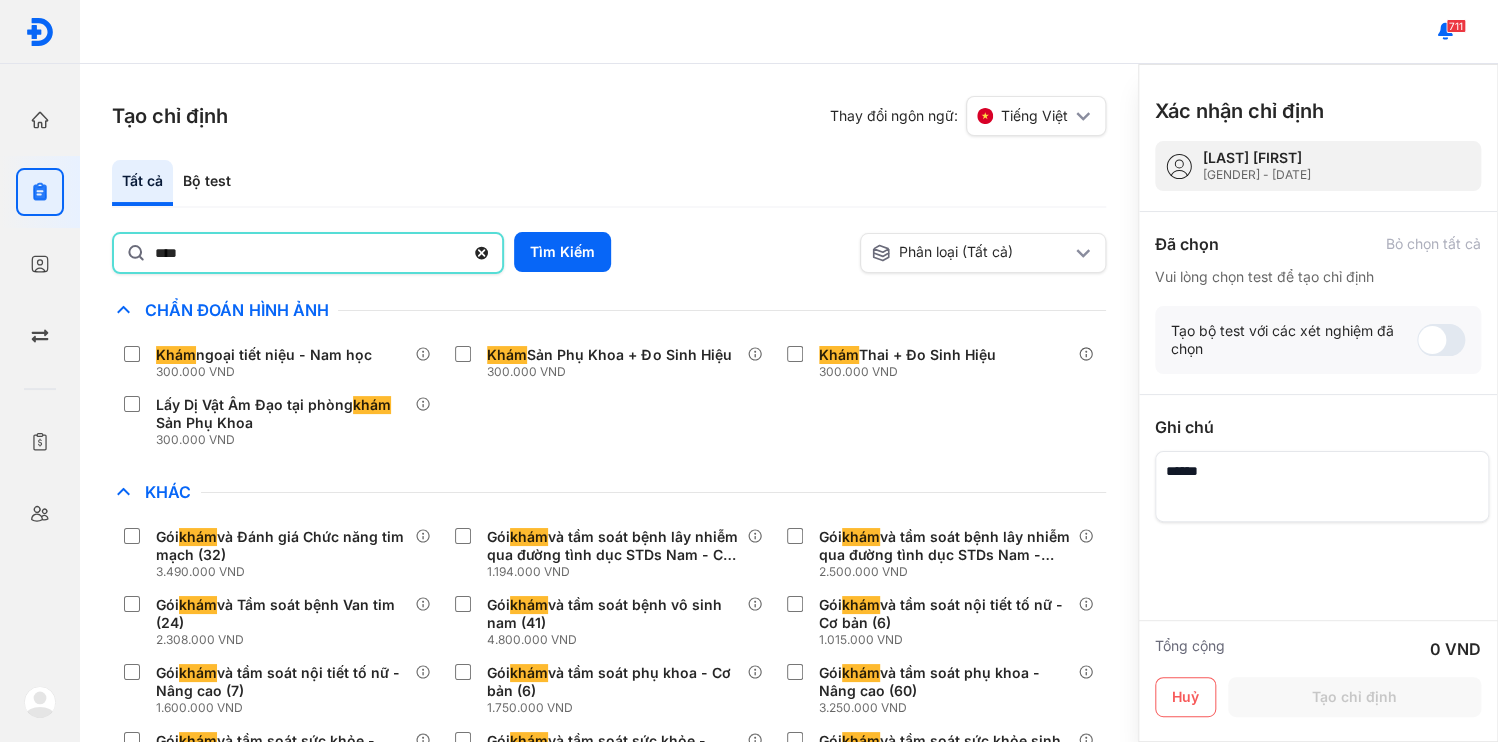 click on "Tất cả Bộ test" at bounding box center [609, 184] 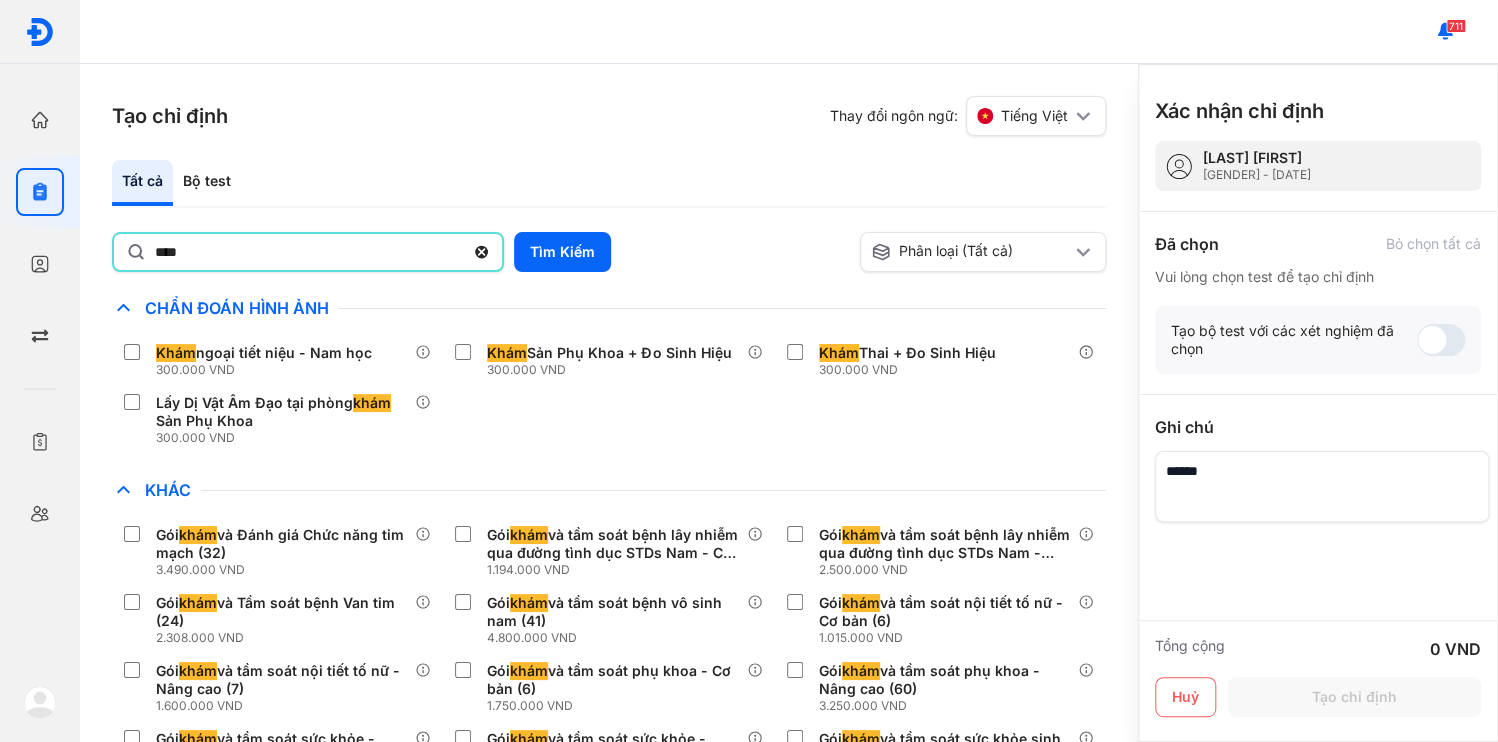 click on "****" 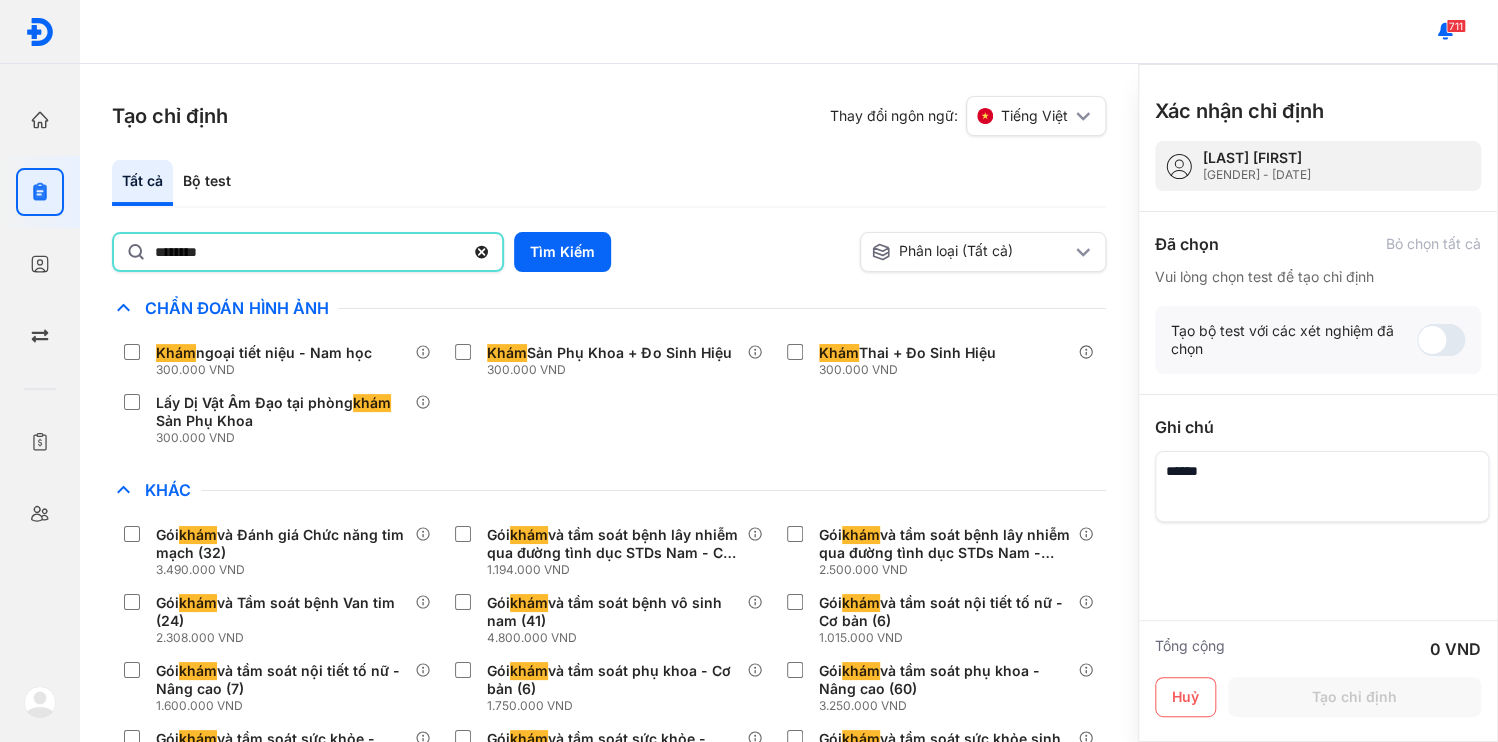type on "********" 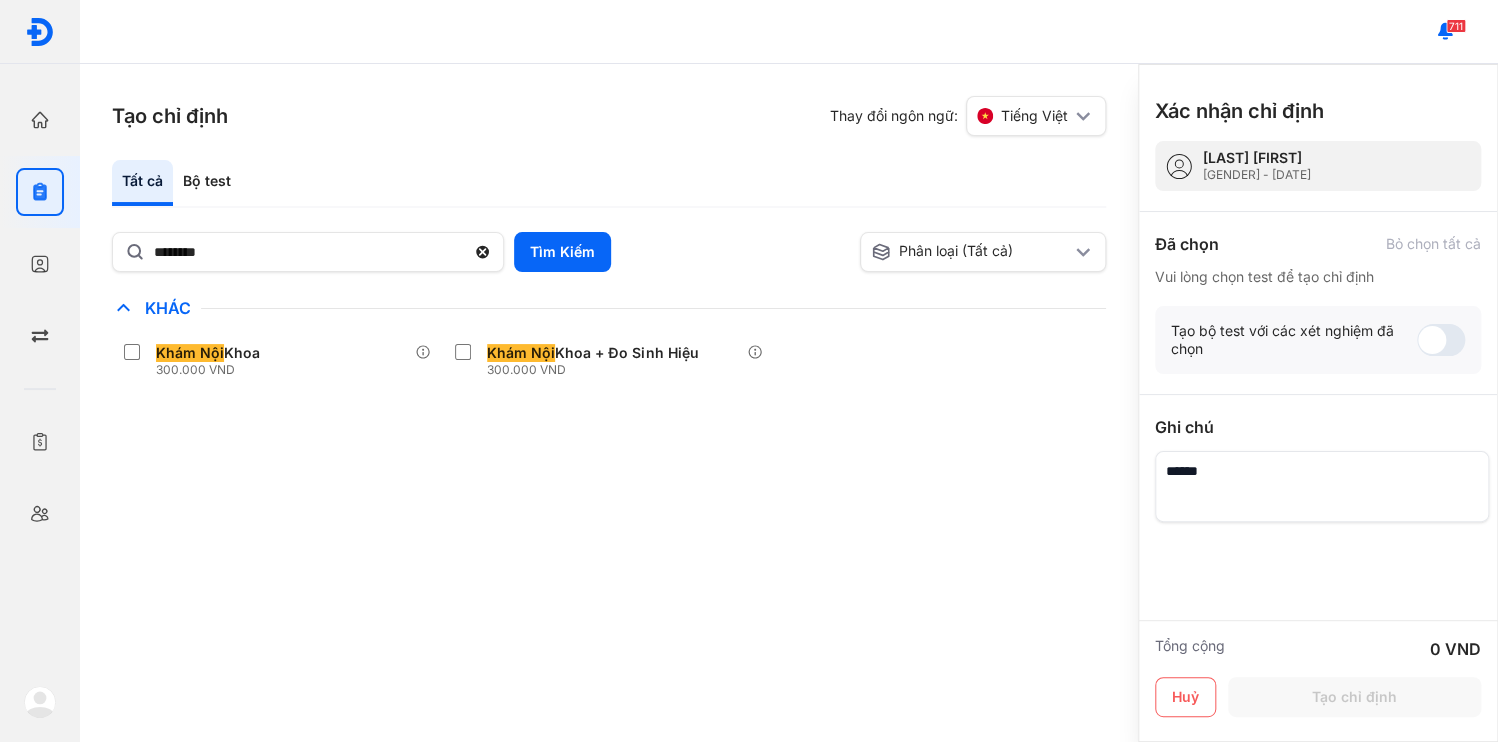 click on "Chỉ định nhiều nhất Bệnh Truyền Nhiễm Chẩn Đoán Hình Ảnh Chất Gây Nghiện COVID Di Truyền Dị Ứng Điện Di Độc Chất Đông Máu Gan Hô Hấp Huyết Học Khác Khám Nội  Khoa 300.000 VND Khám Nội  Khoa + Đo Sinh Hiệu 300.000 VND Ký Sinh Trùng Nội Tiết Tố & Hóoc-môn Sản Phụ Khoa Sàng Lọc Tiền Sinh STIs Sức Khỏe Nam Giới Thận Tiểu Đường Tim Mạch Tổng Quát Tự Miễn Tuyến Giáp Ung Thư Vi Chất Vi Sinh Viêm Gan Yếu Tố Viêm" at bounding box center [609, 519] 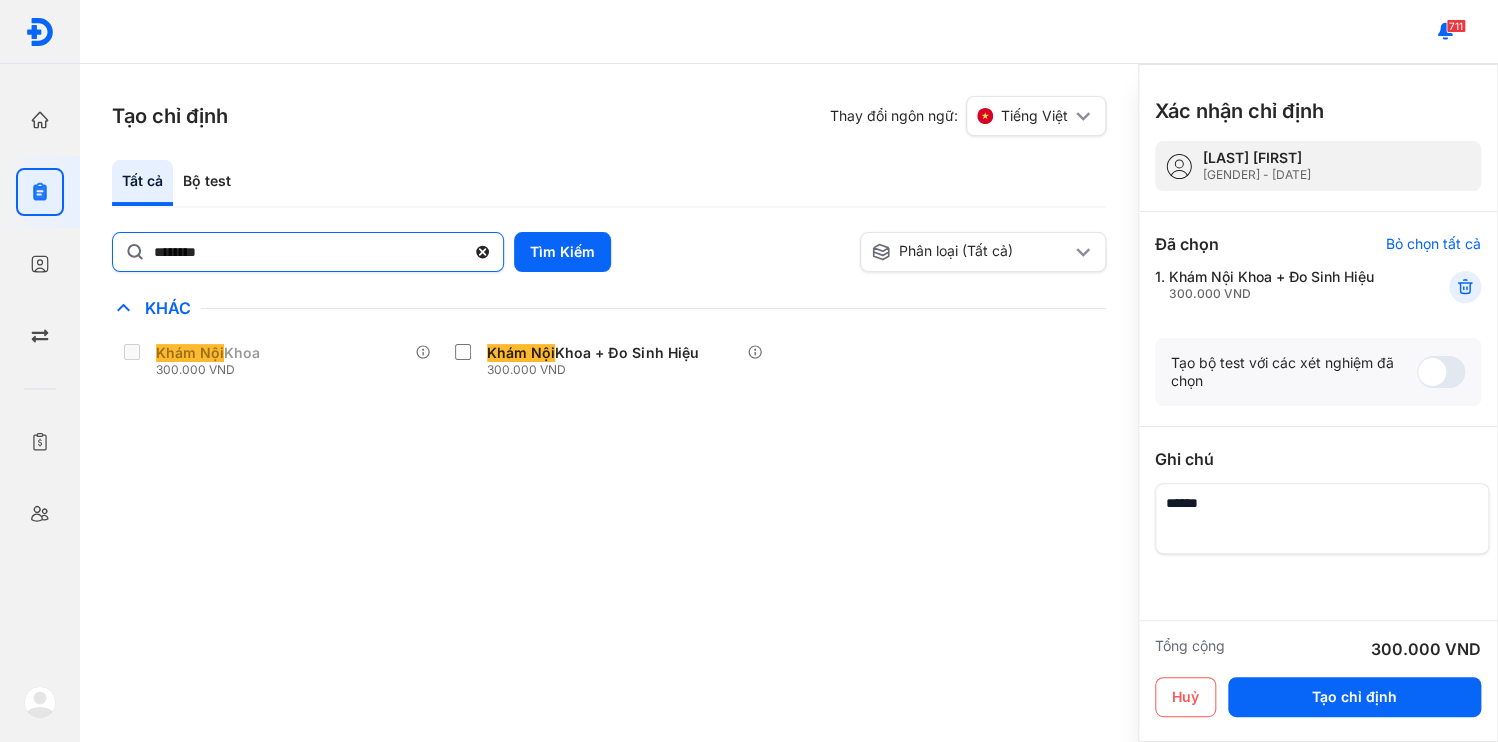 click 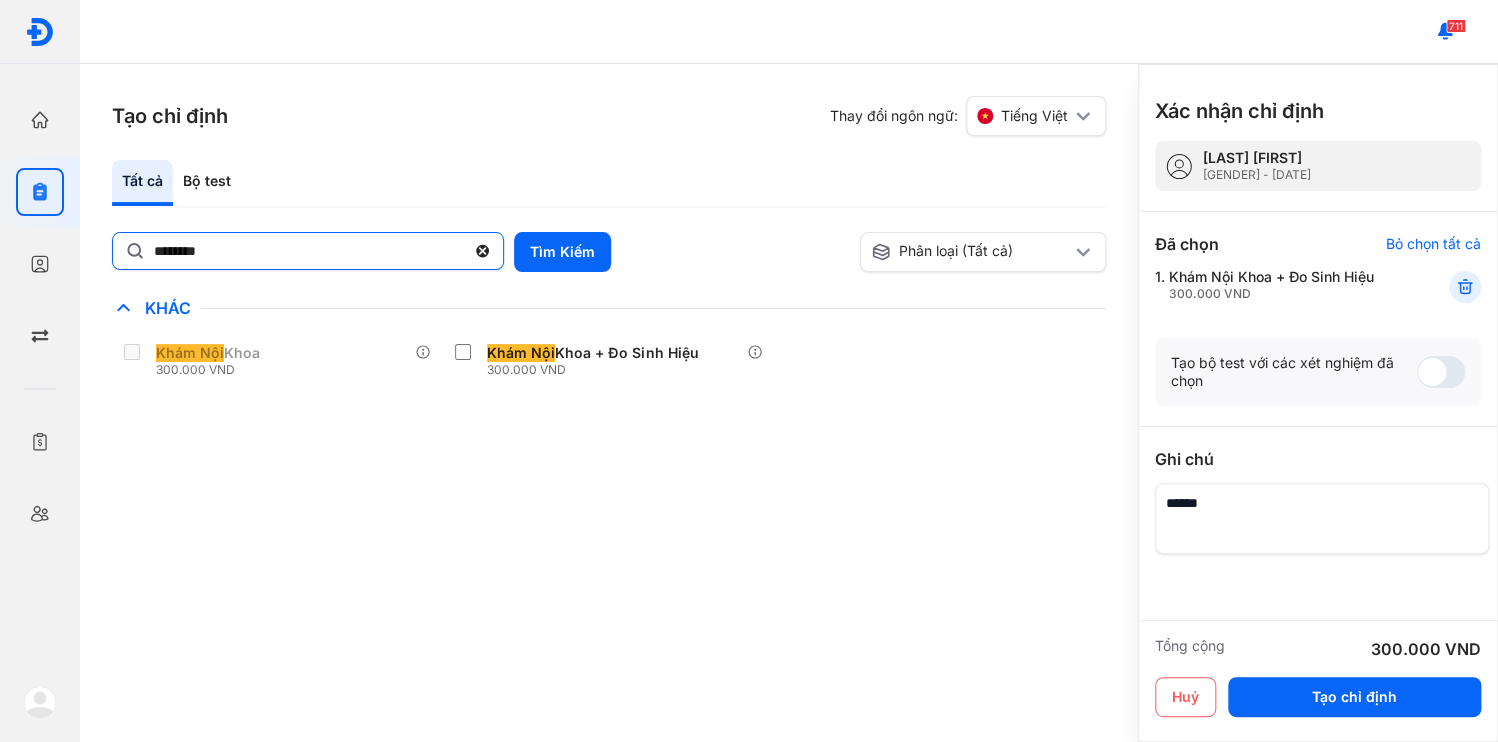 click on "********" 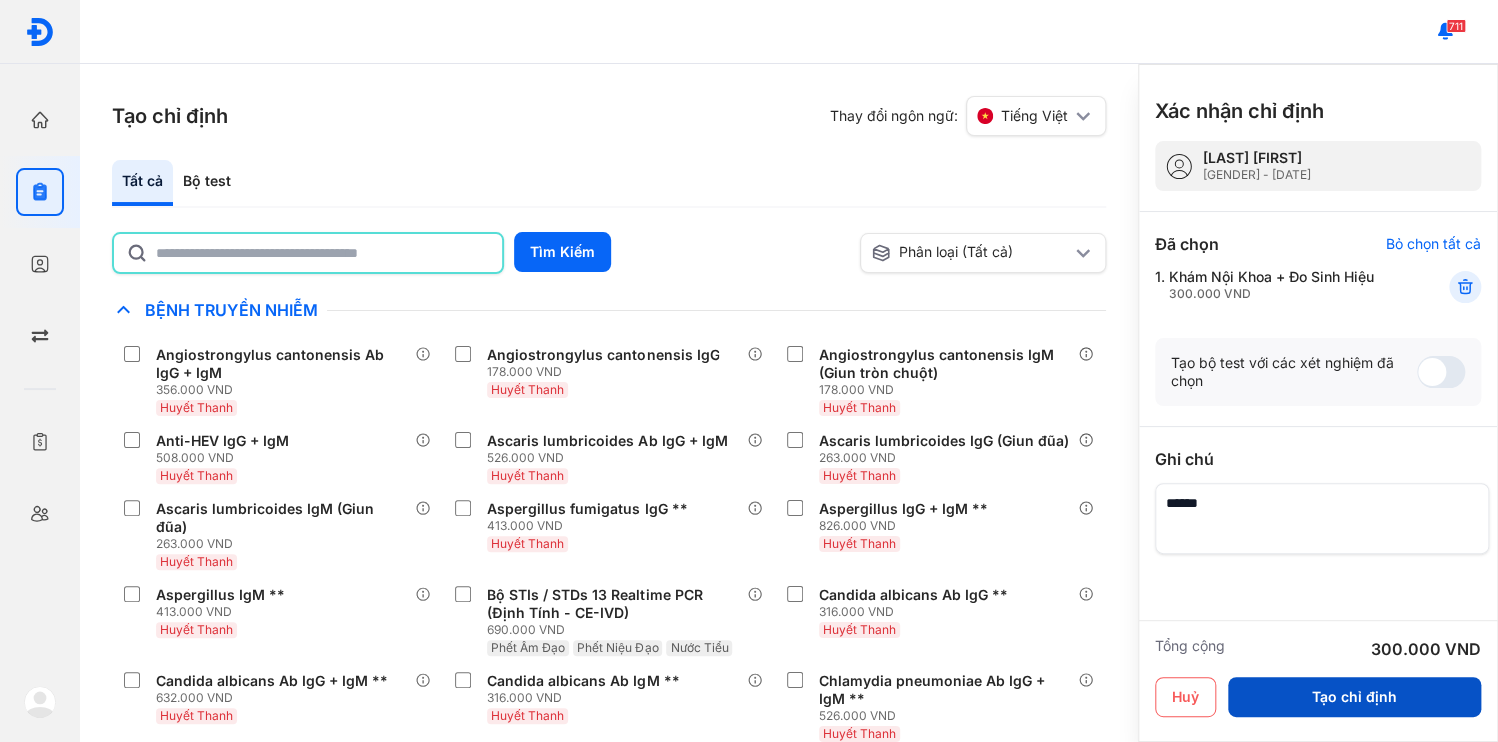 click on "Tạo chỉ định" at bounding box center (1354, 697) 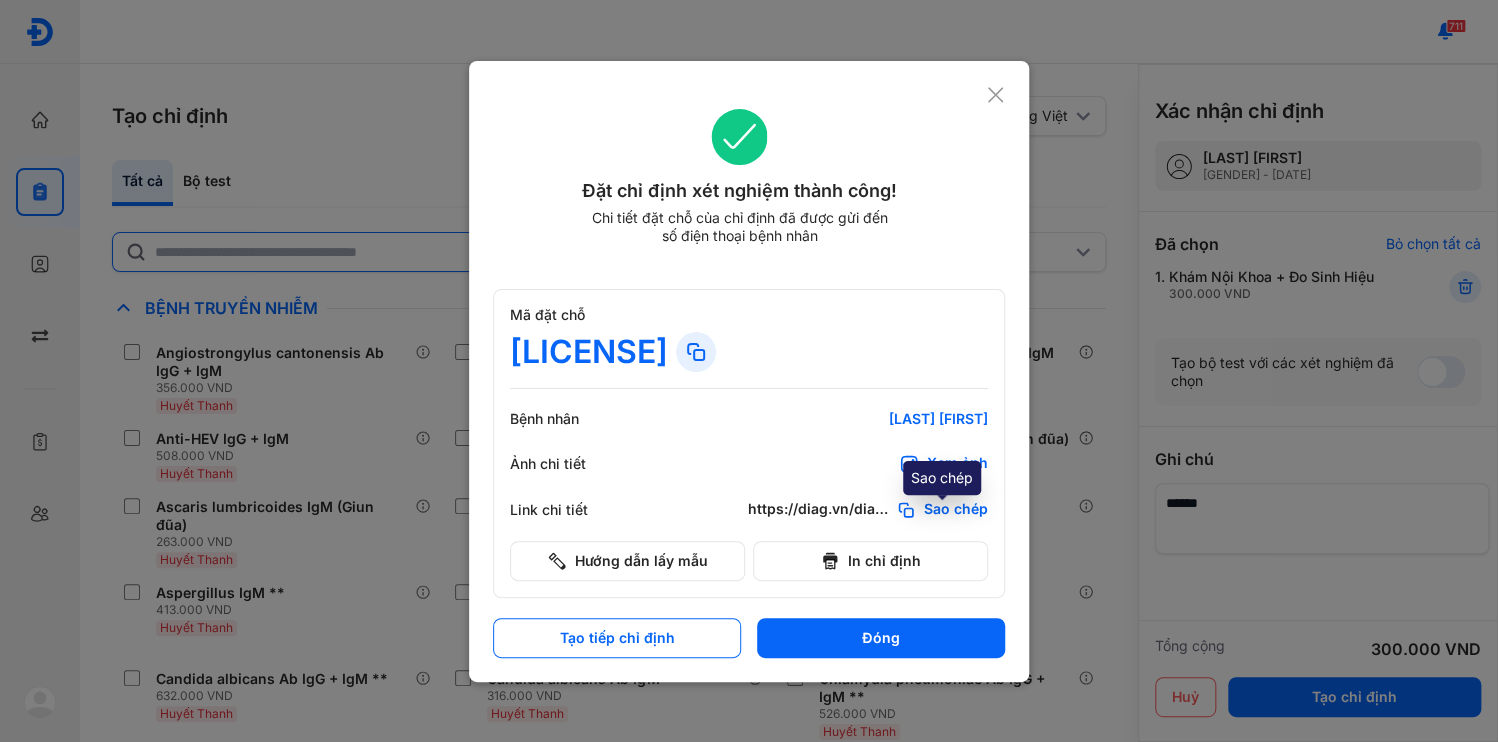 click on "Sao chép" 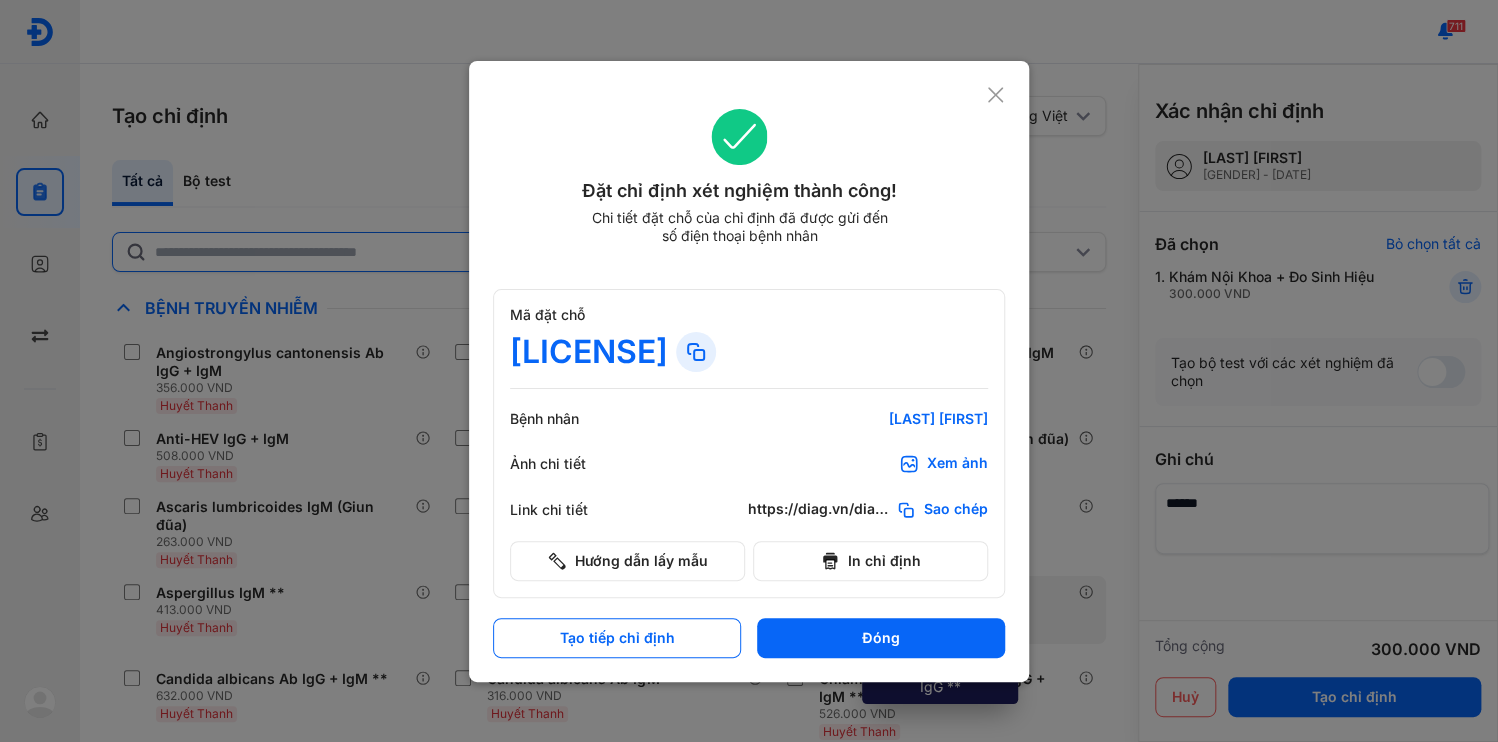 click on "Đóng" at bounding box center (881, 638) 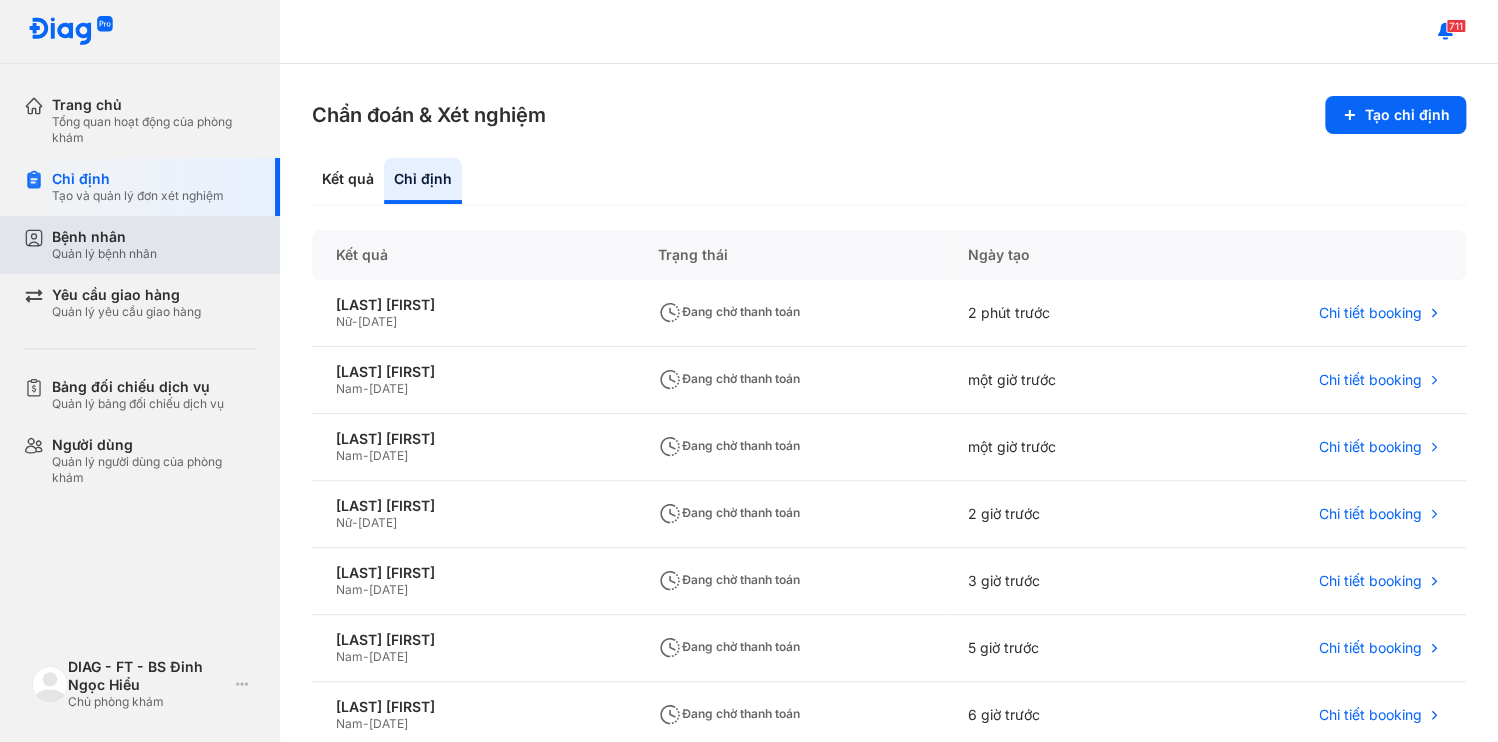 click on "Bệnh nhân Quản lý bệnh nhân" at bounding box center (154, 245) 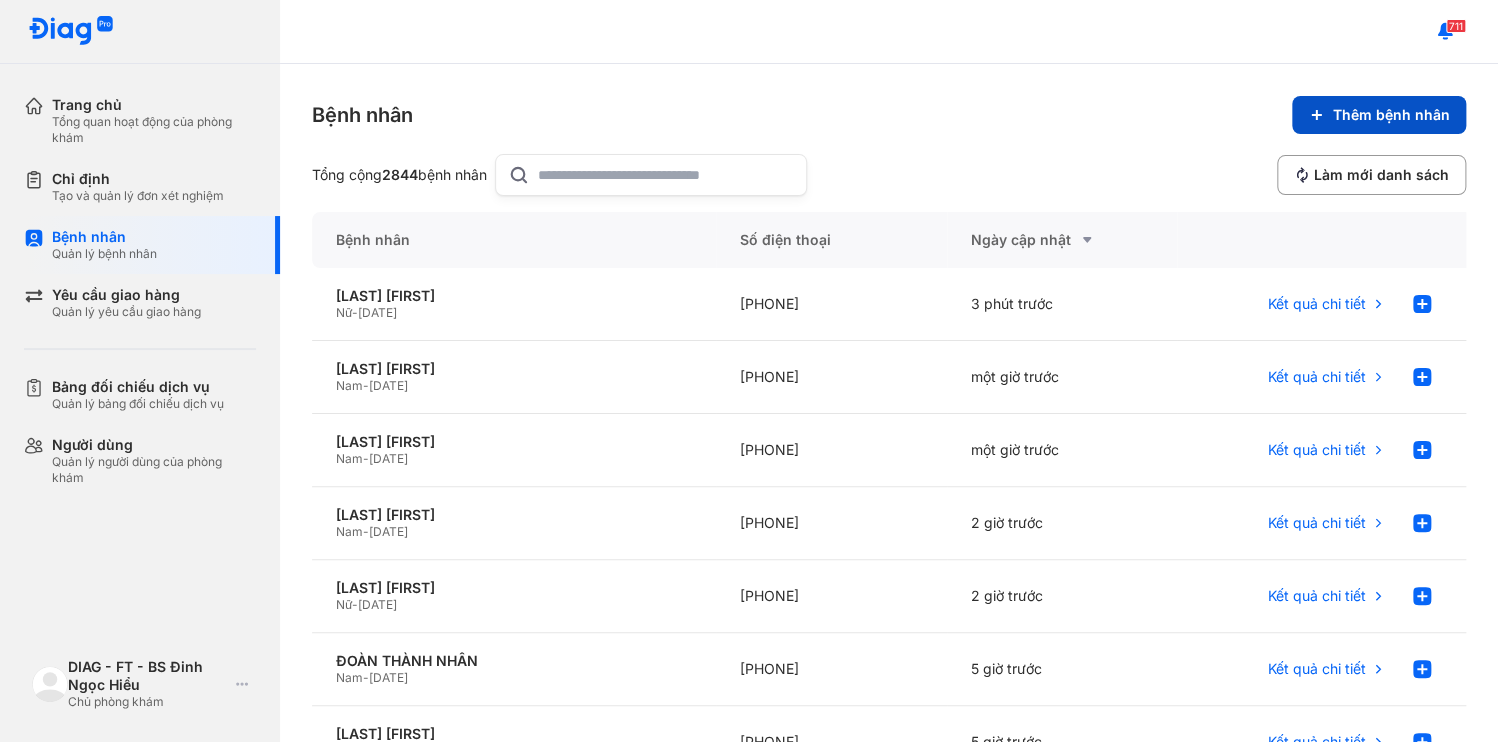 click on "Thêm bệnh nhân" at bounding box center [1379, 115] 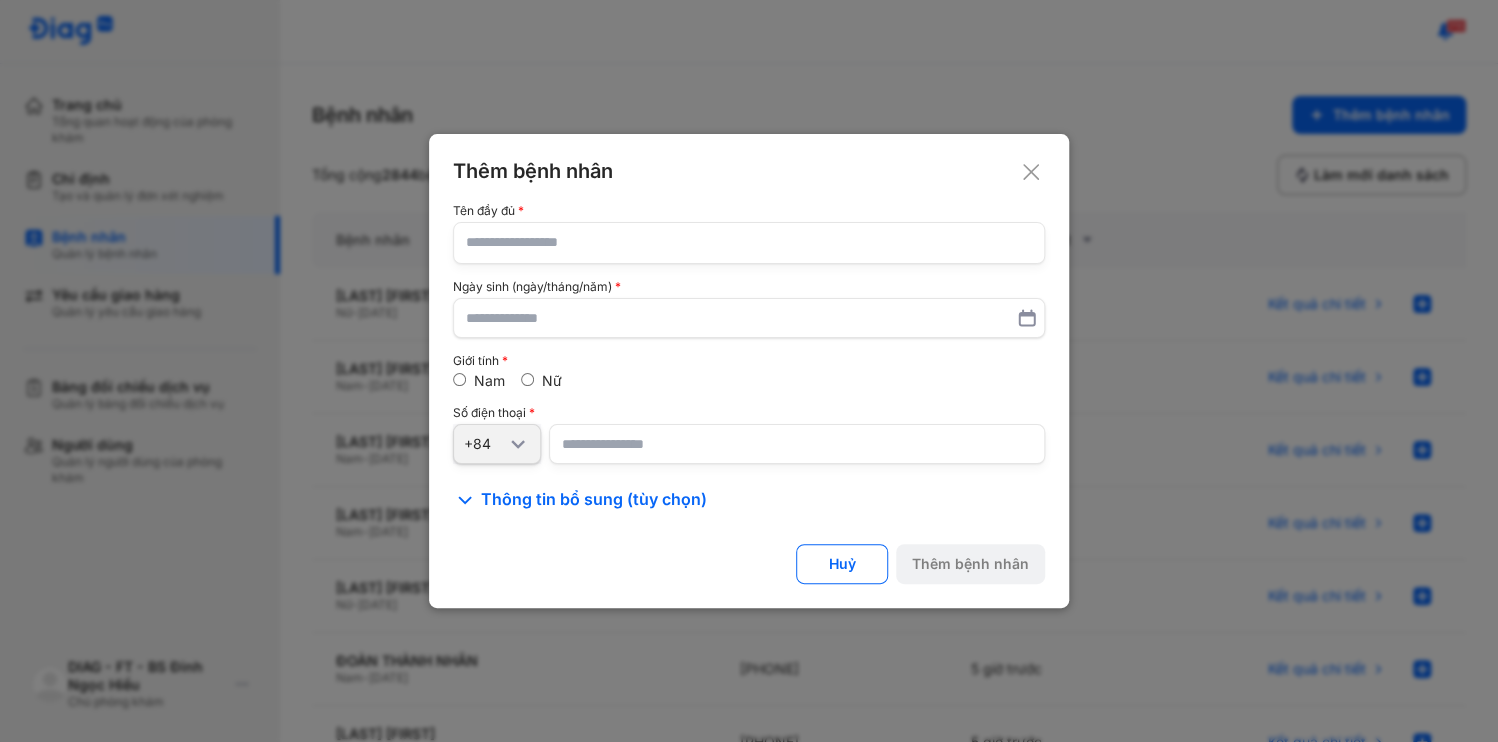 click 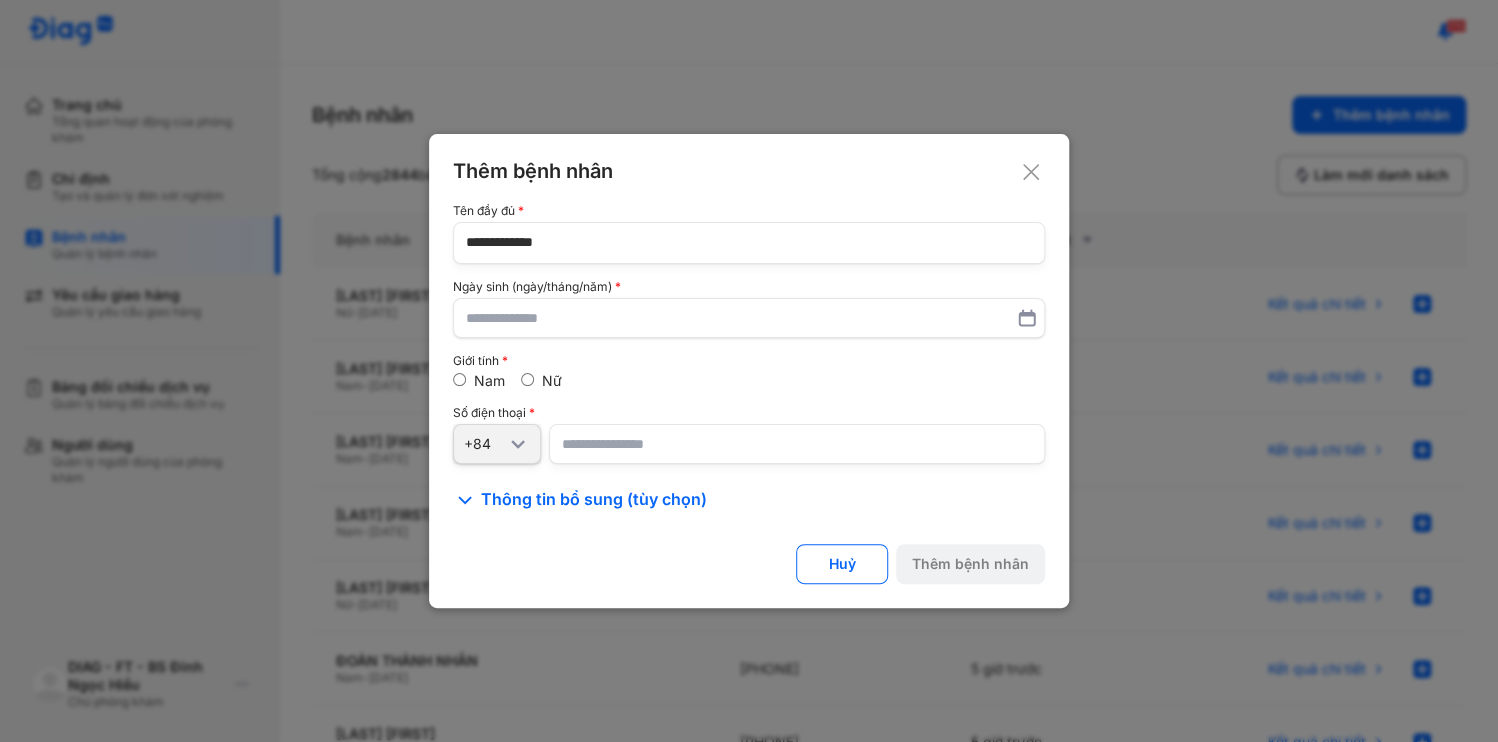 type on "**********" 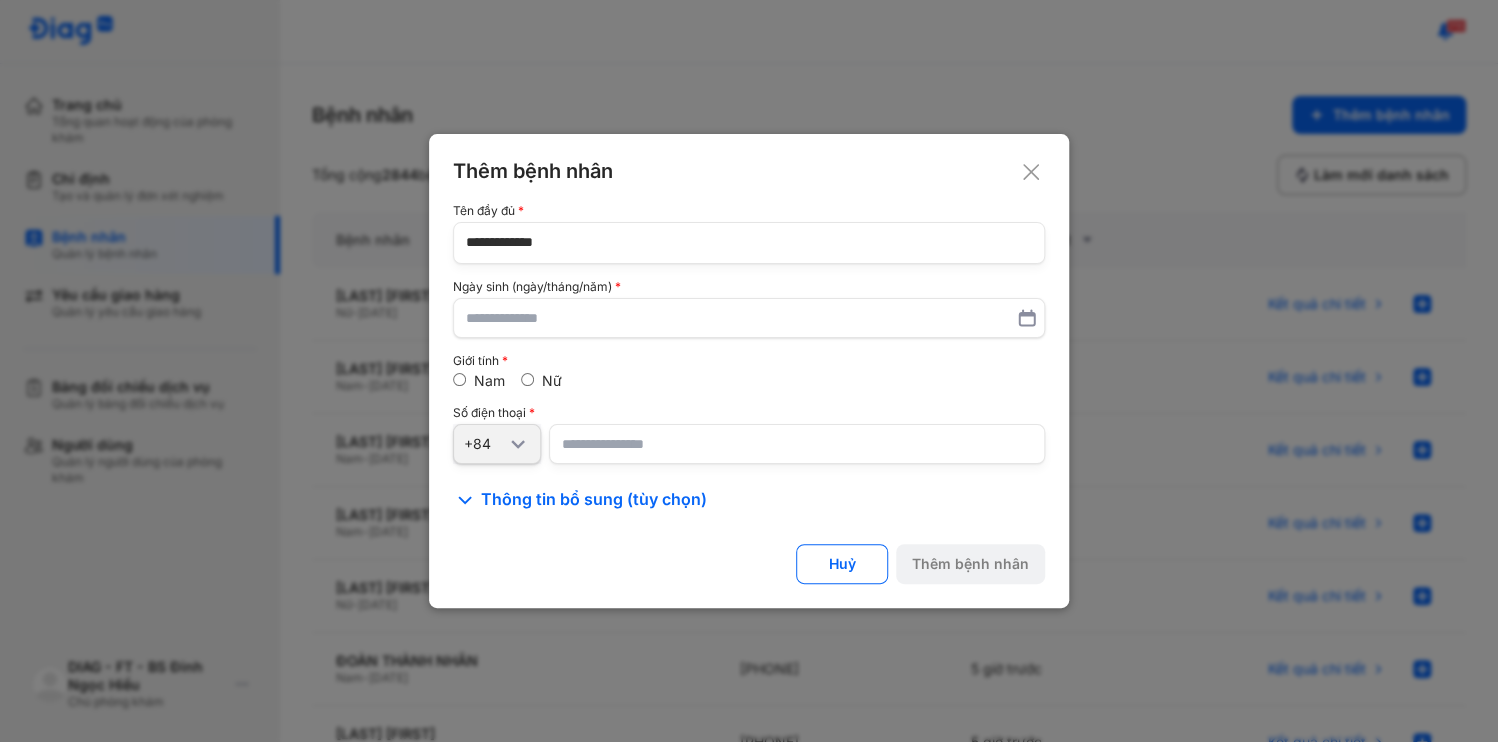 click at bounding box center (797, 444) 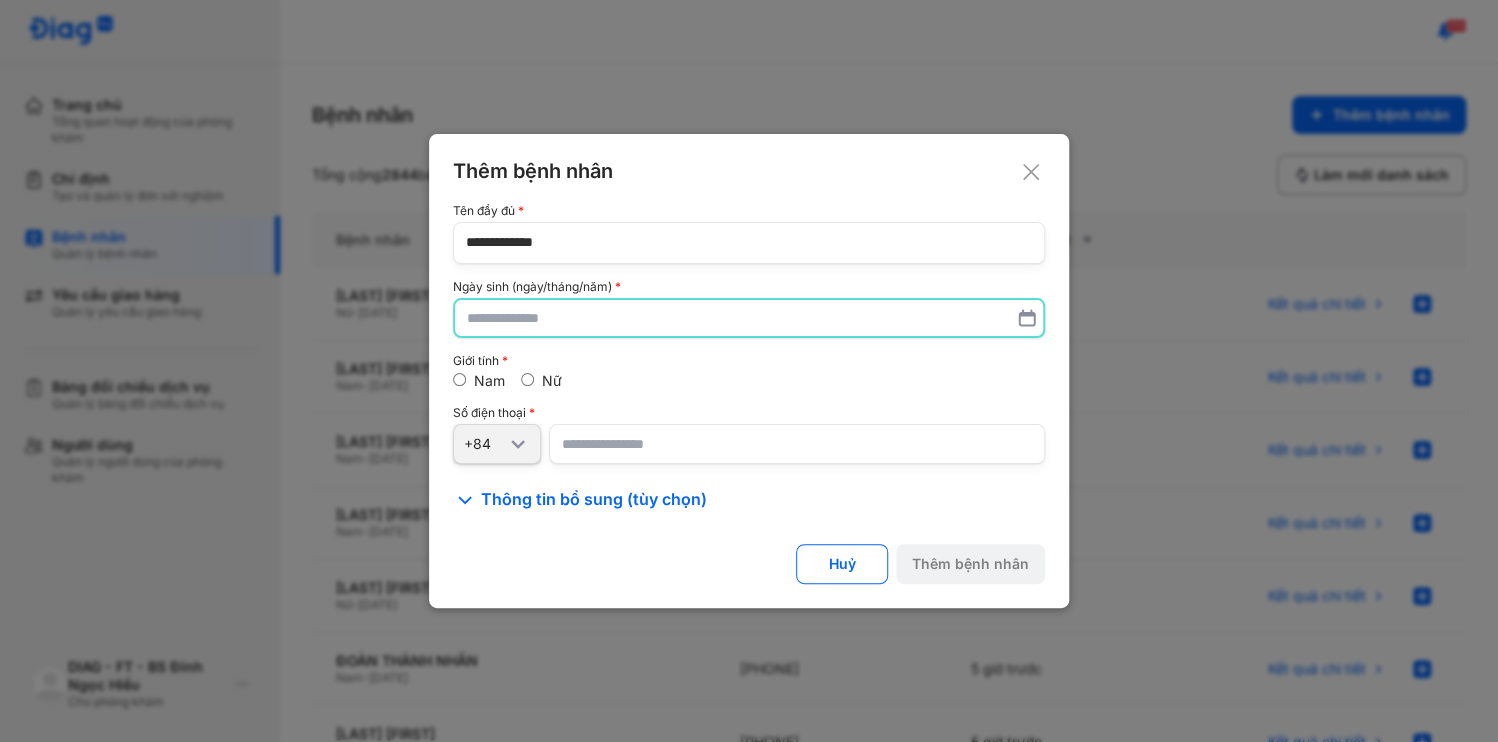 click at bounding box center [749, 318] 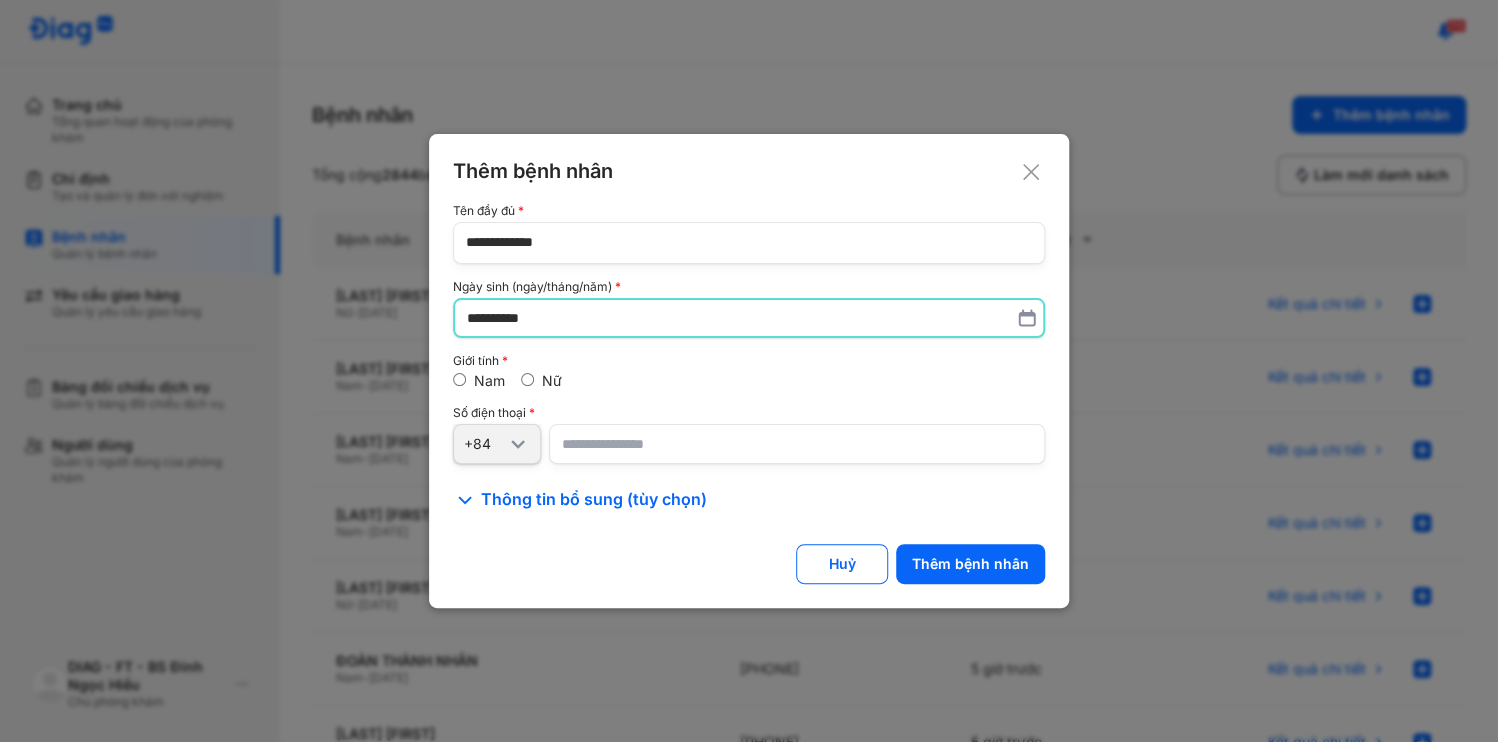 type on "**********" 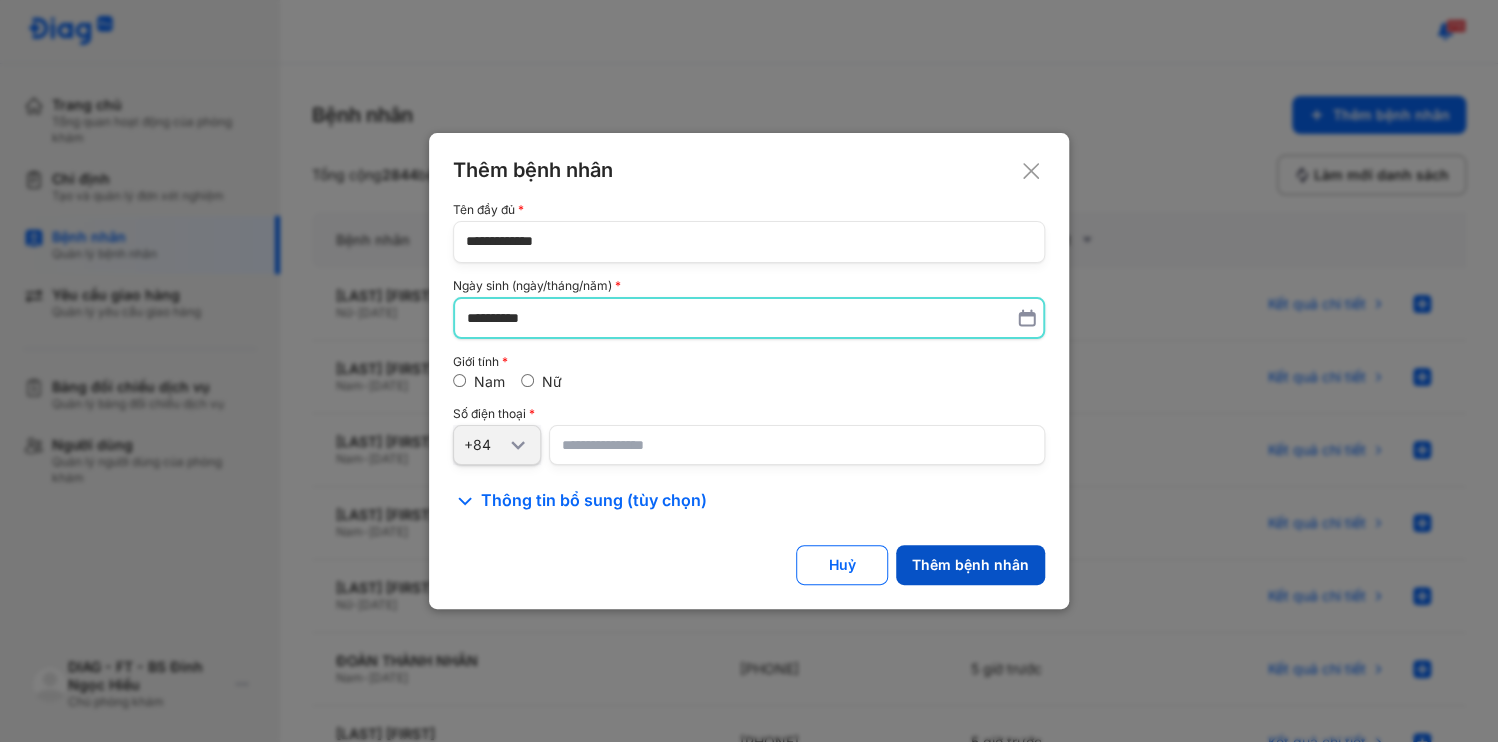 click on "Thêm bệnh nhân" 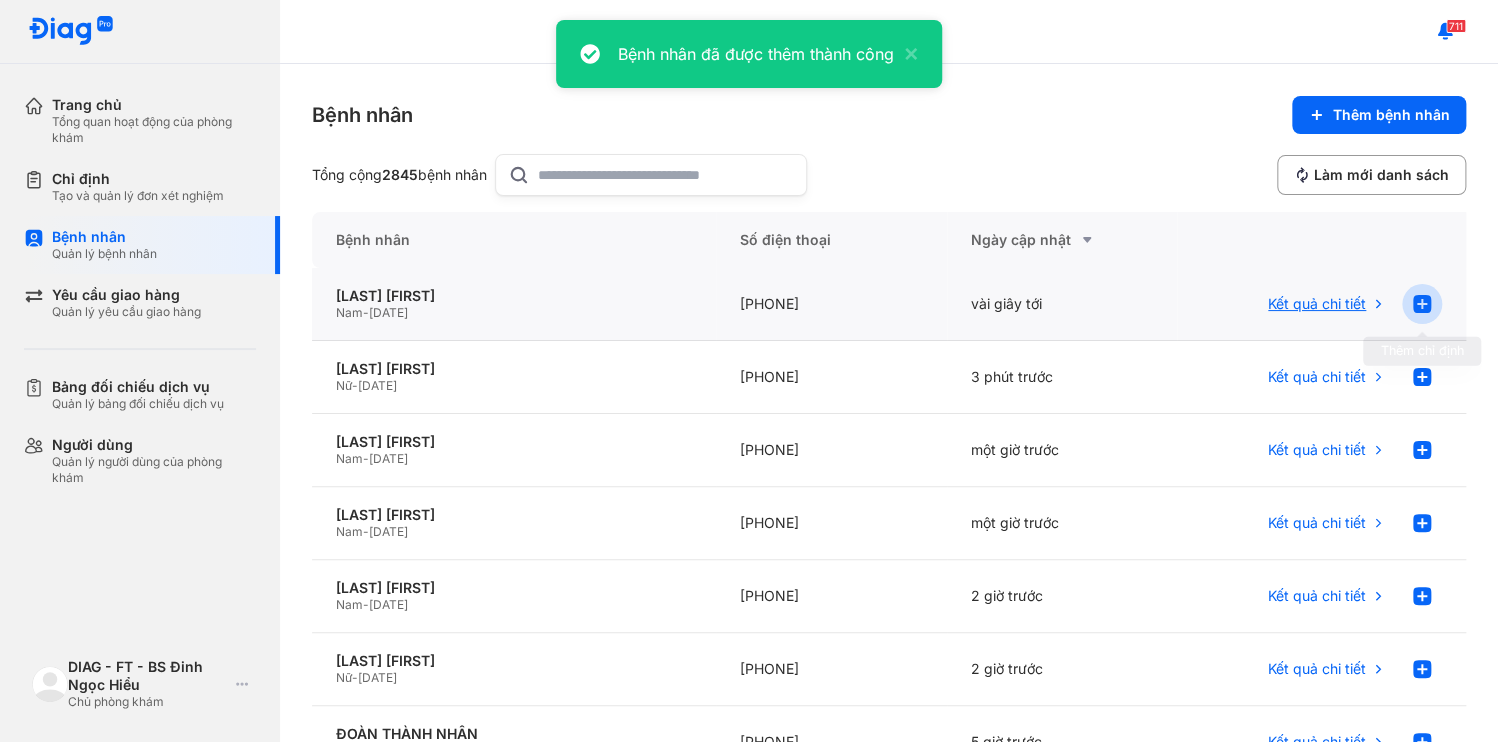 click 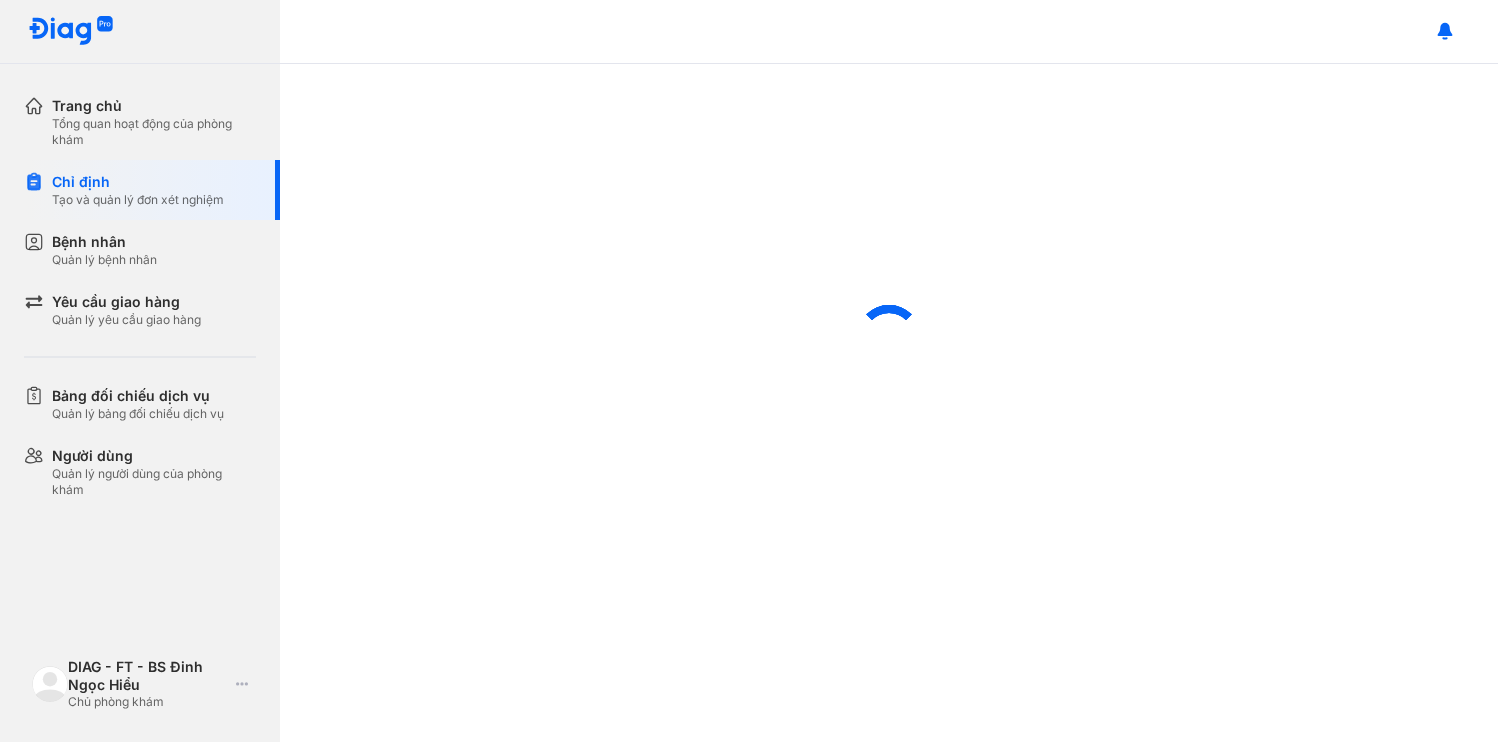 scroll, scrollTop: 0, scrollLeft: 0, axis: both 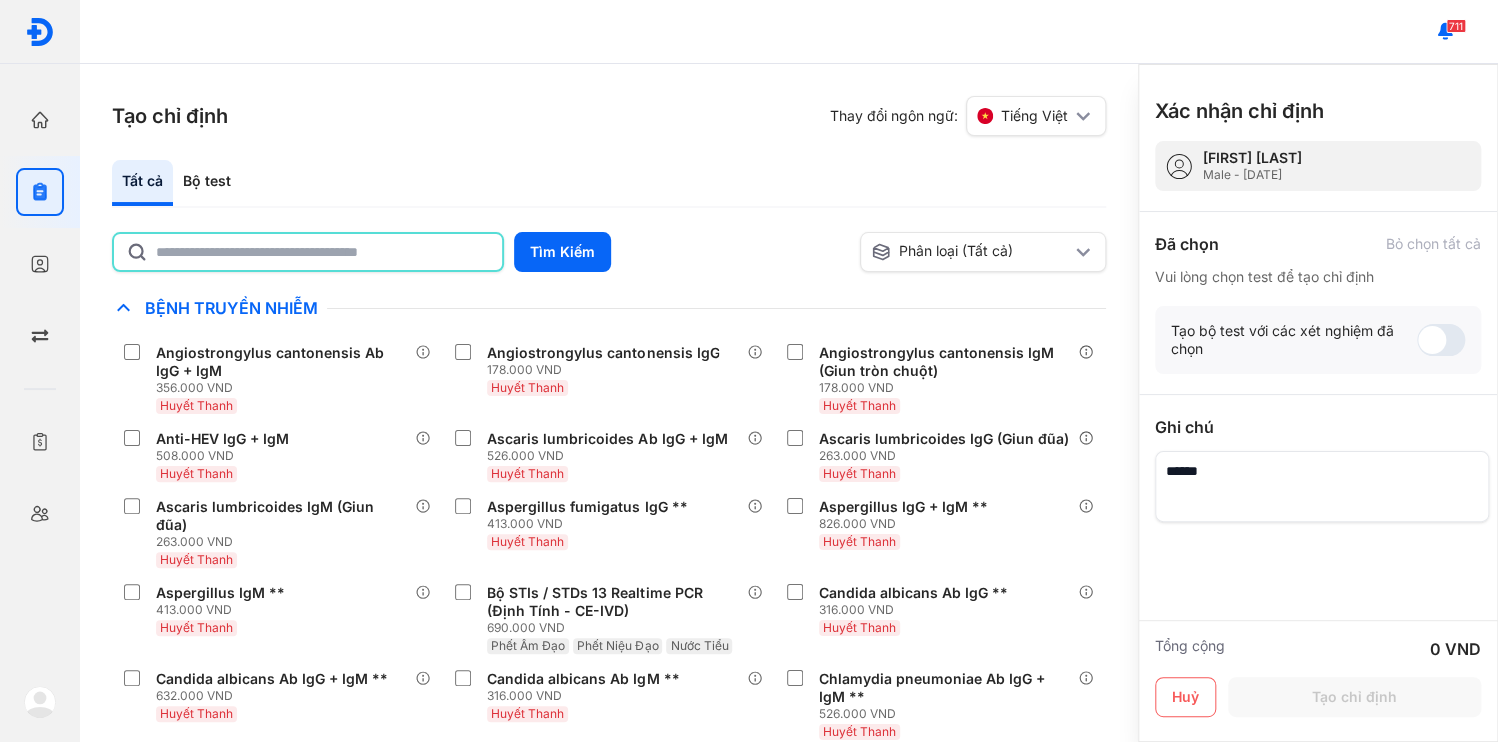 click 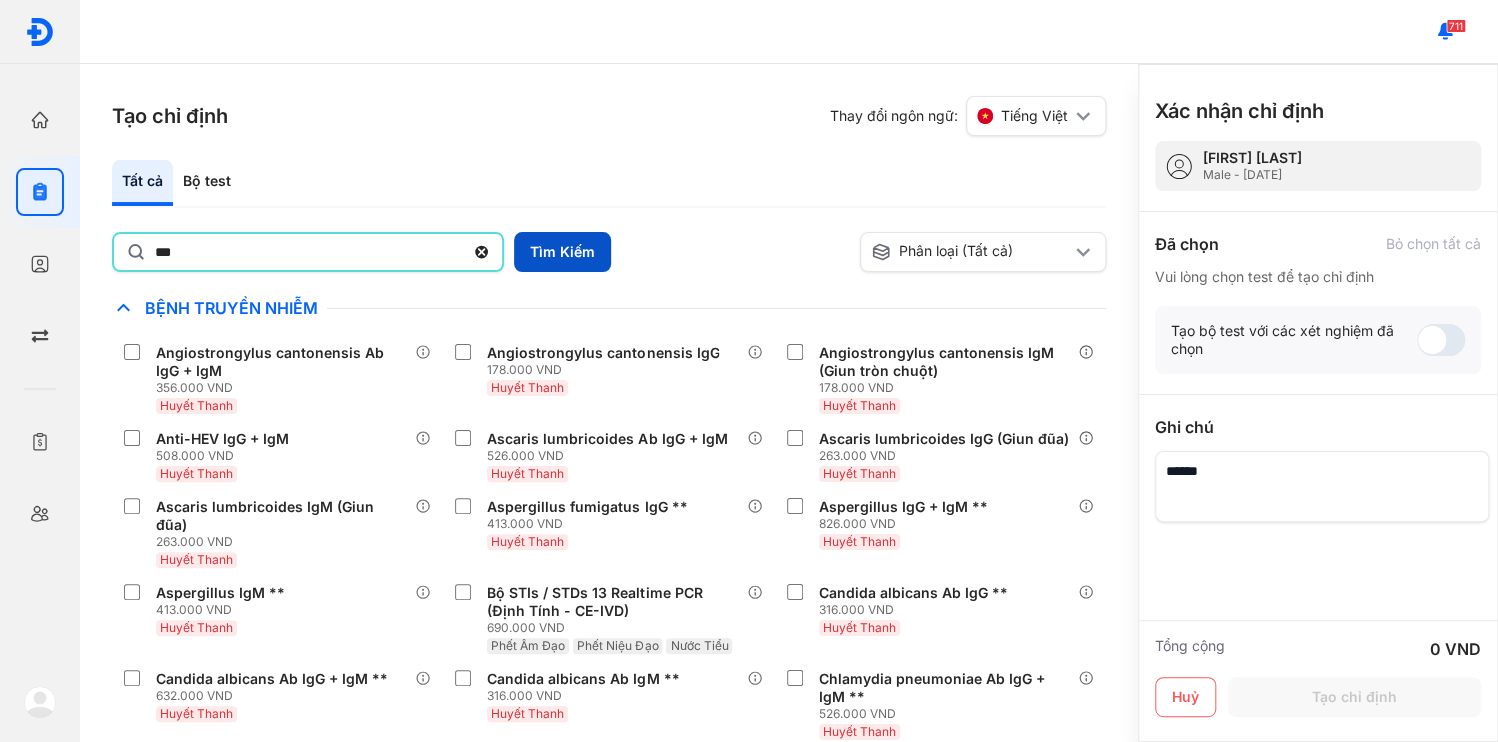 type on "***" 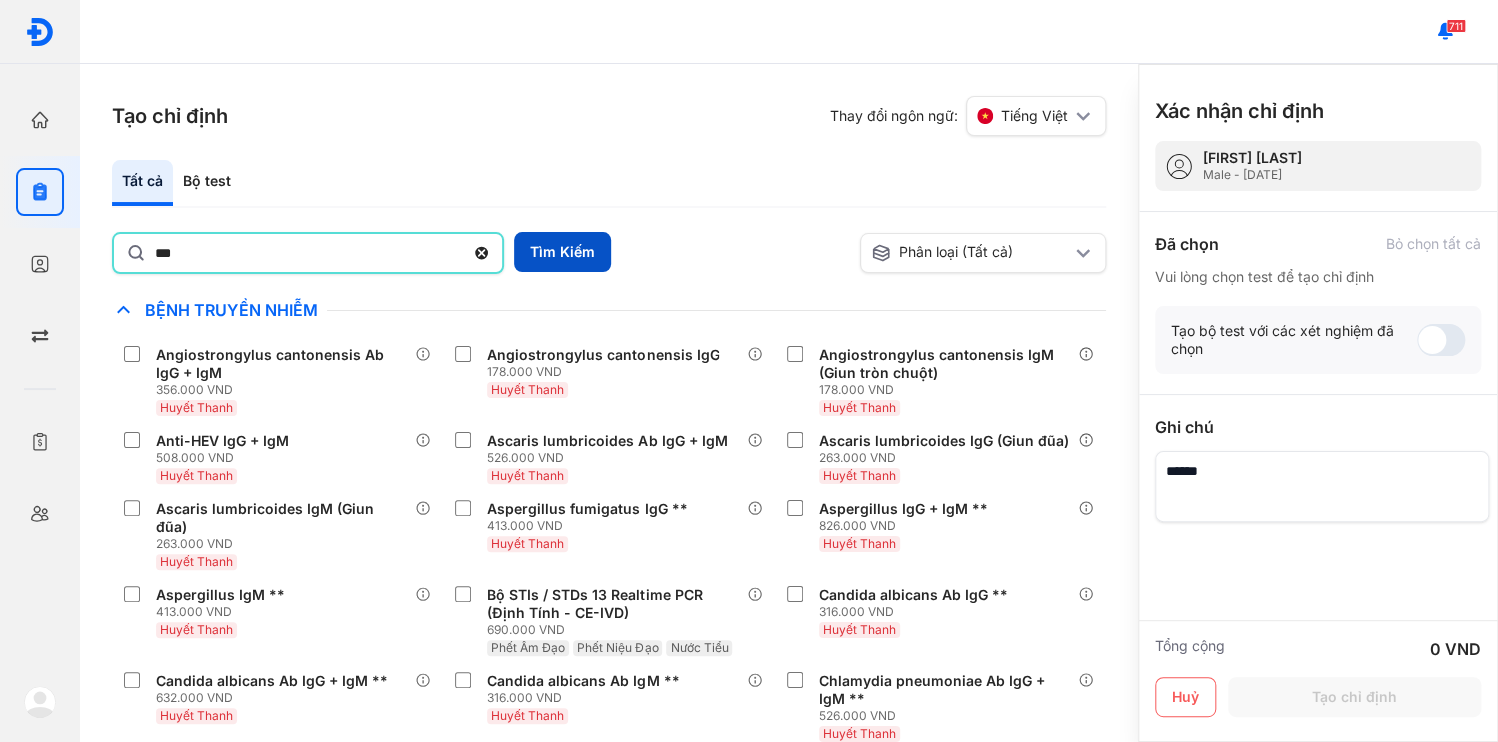 click on "Tìm Kiếm" at bounding box center [562, 252] 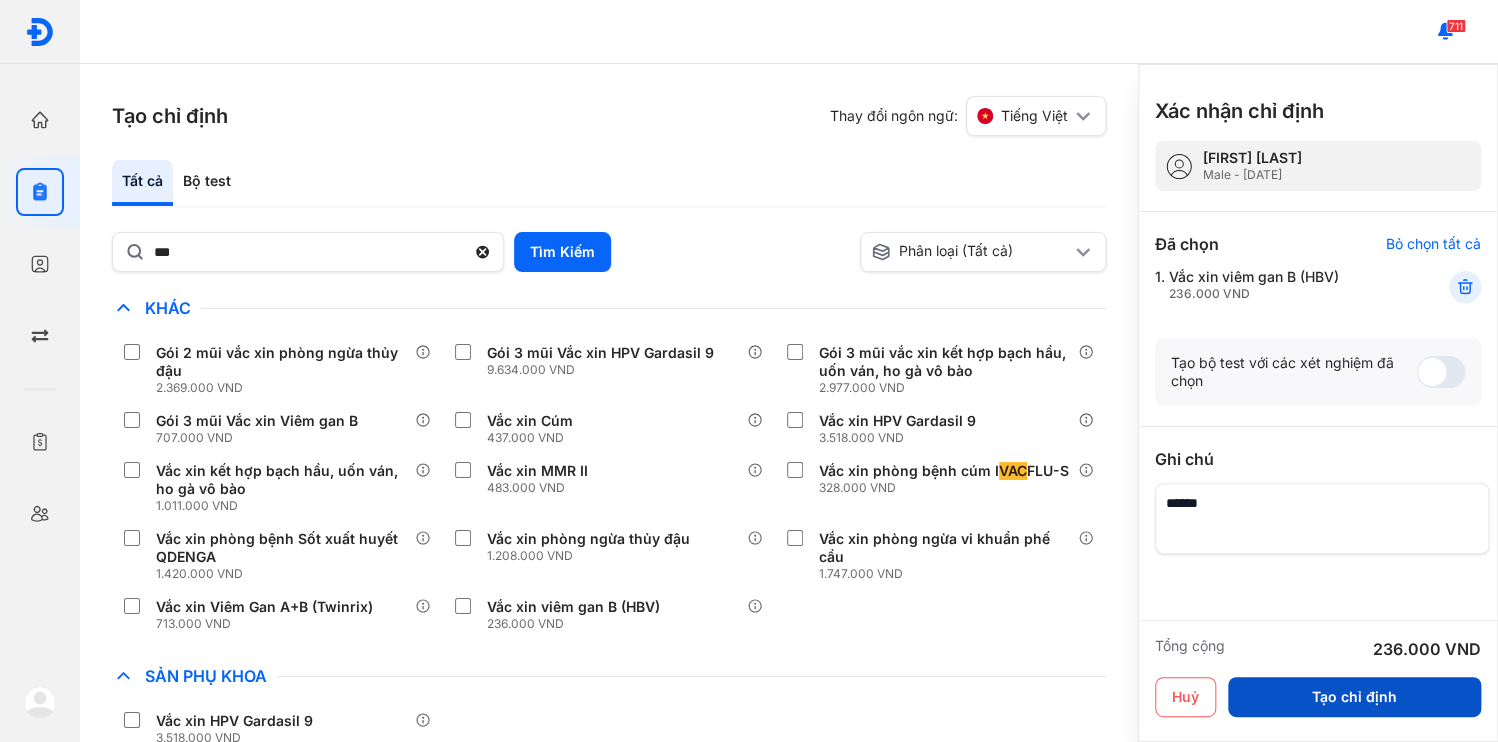 click on "Tạo chỉ định" at bounding box center [1354, 697] 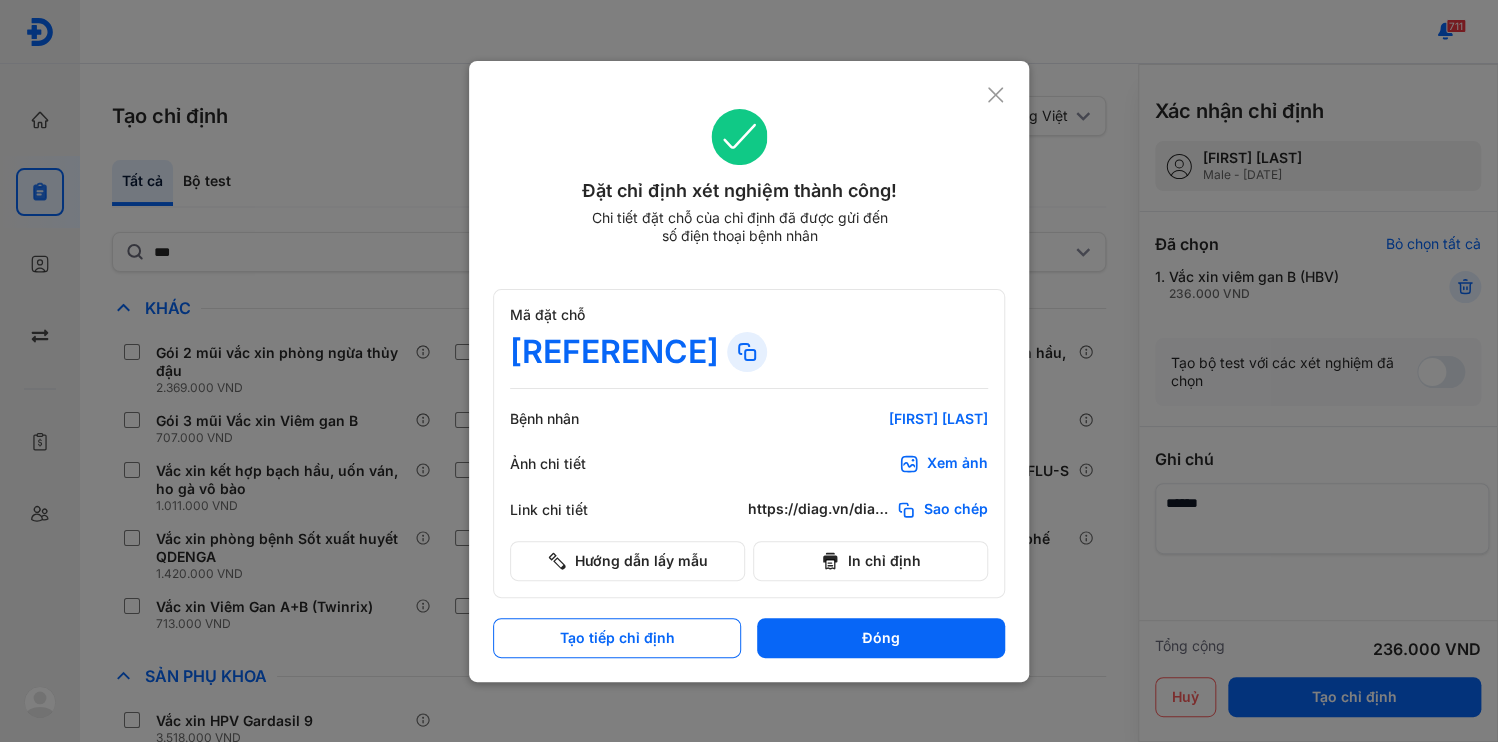 click on "Sao chép" 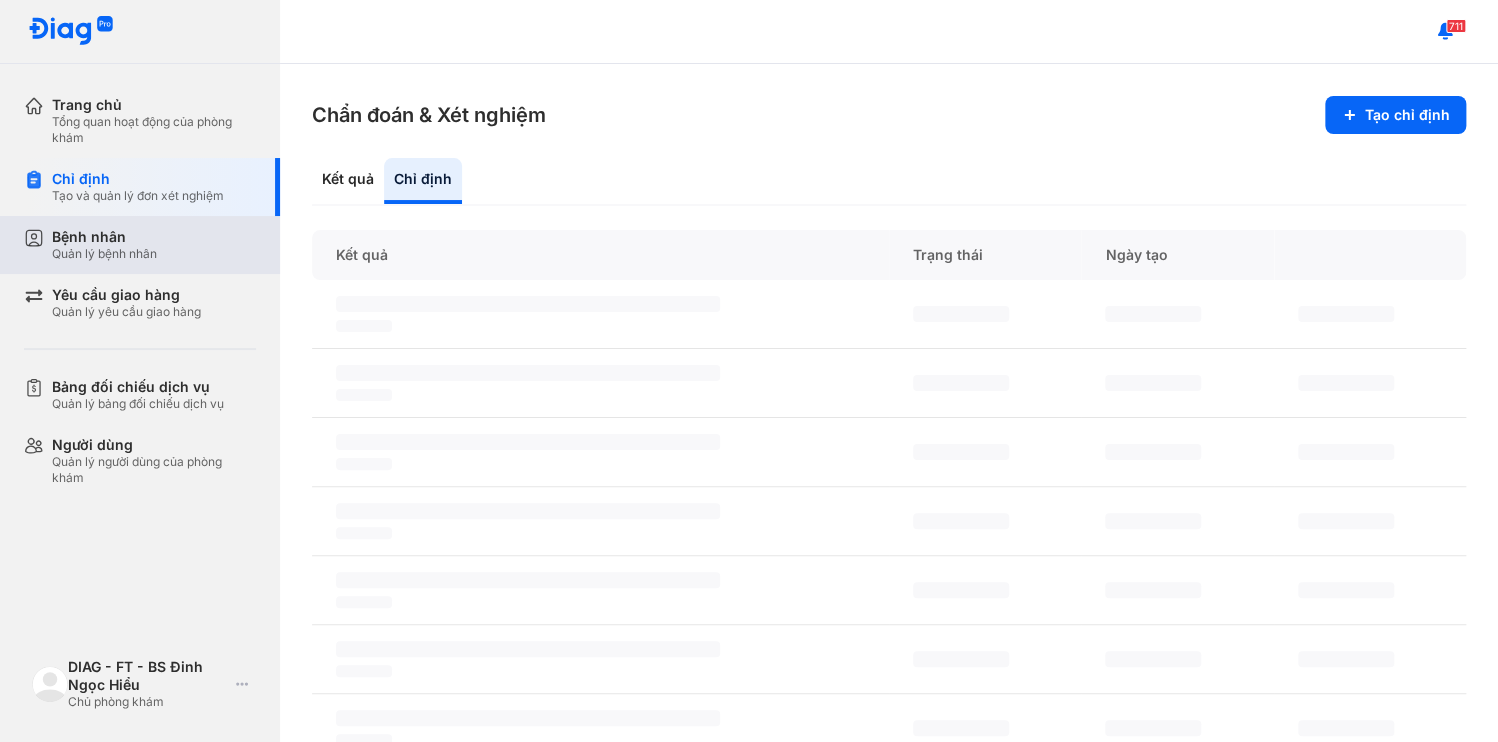 click on "Quản lý bệnh nhân" at bounding box center (104, 254) 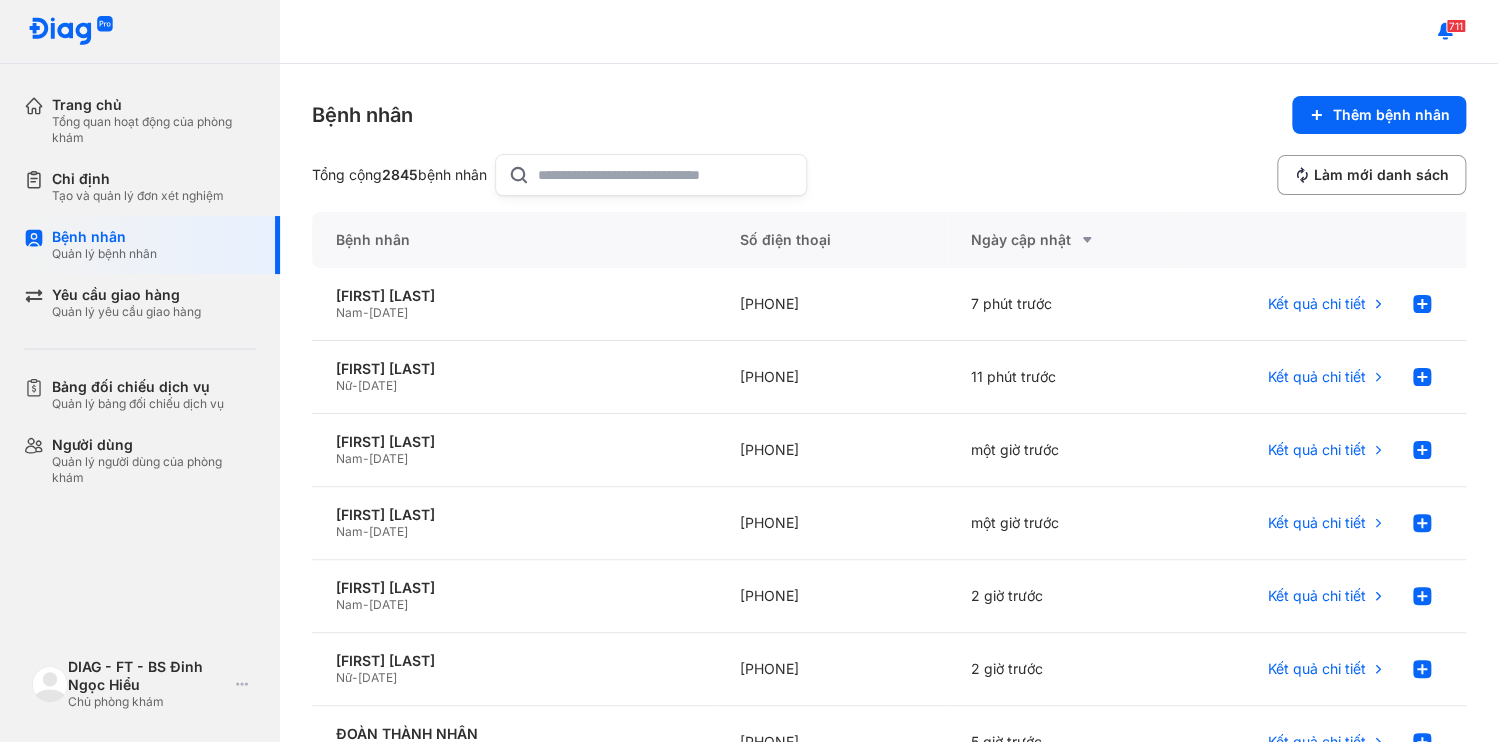 click 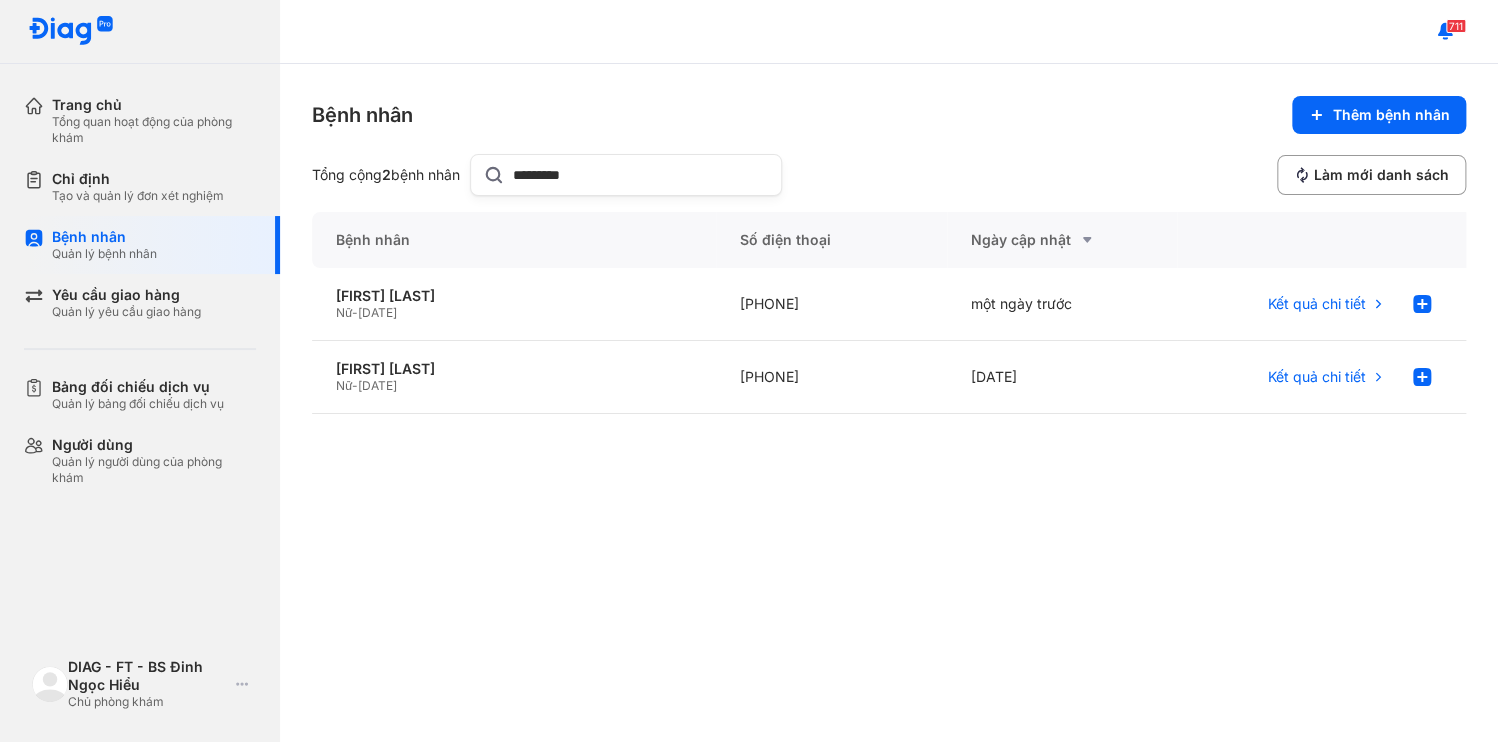 type on "*********" 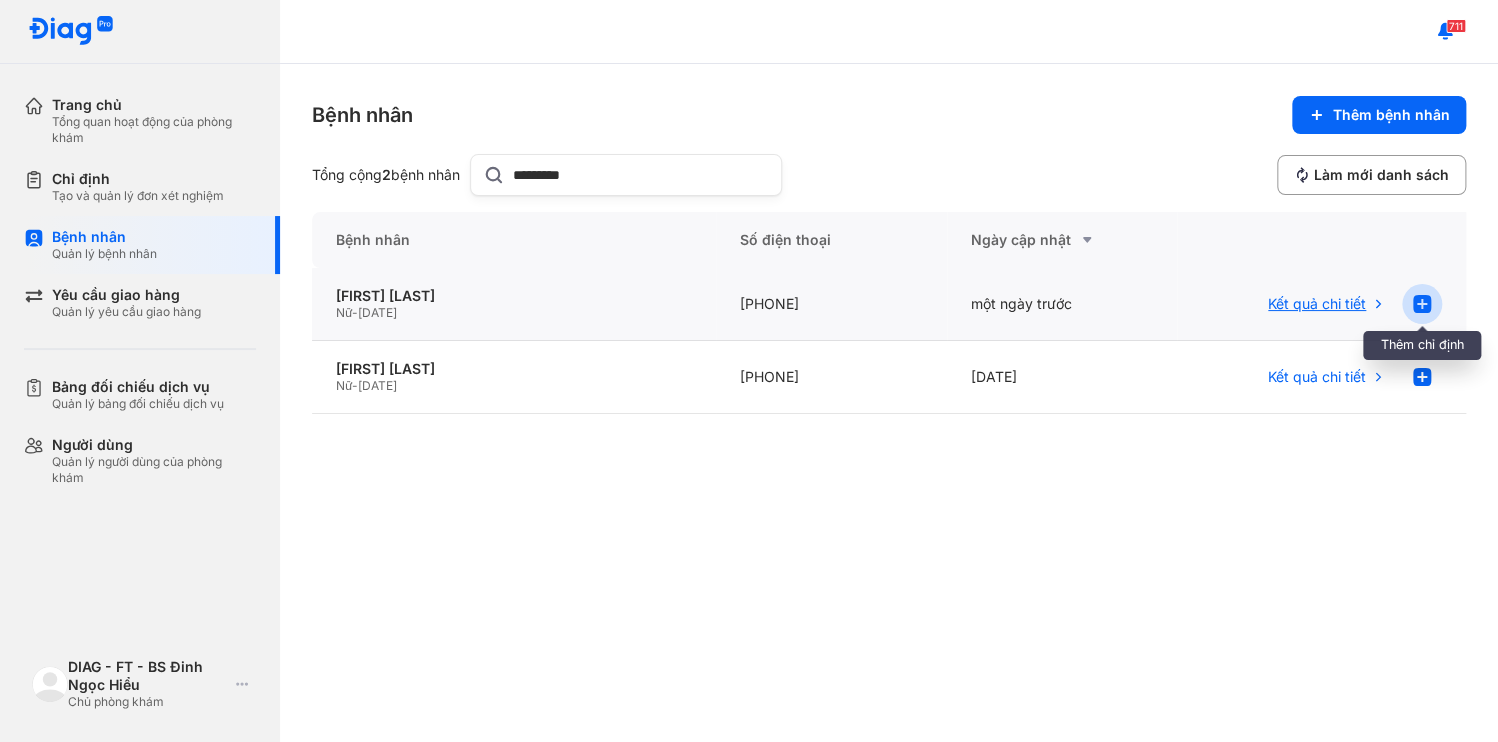 click 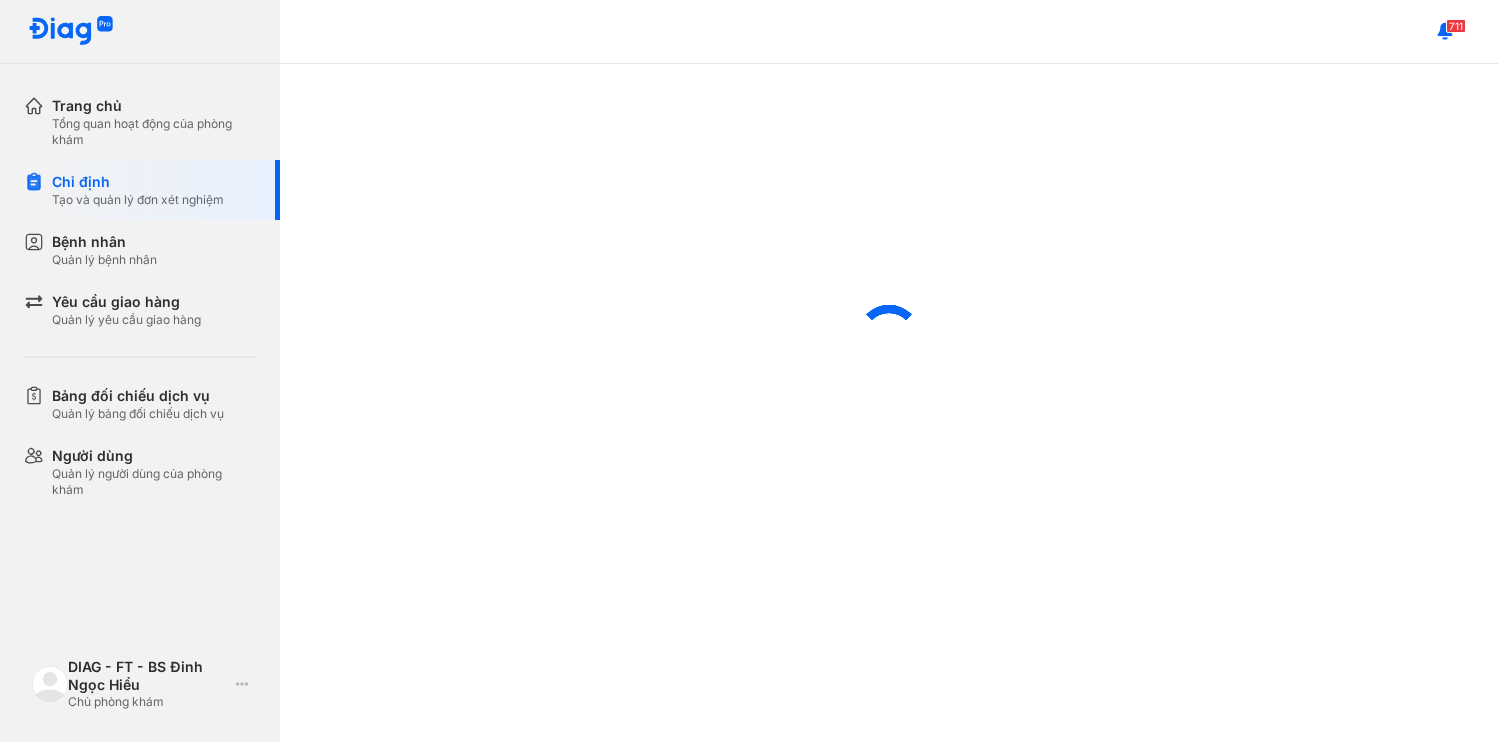scroll, scrollTop: 0, scrollLeft: 0, axis: both 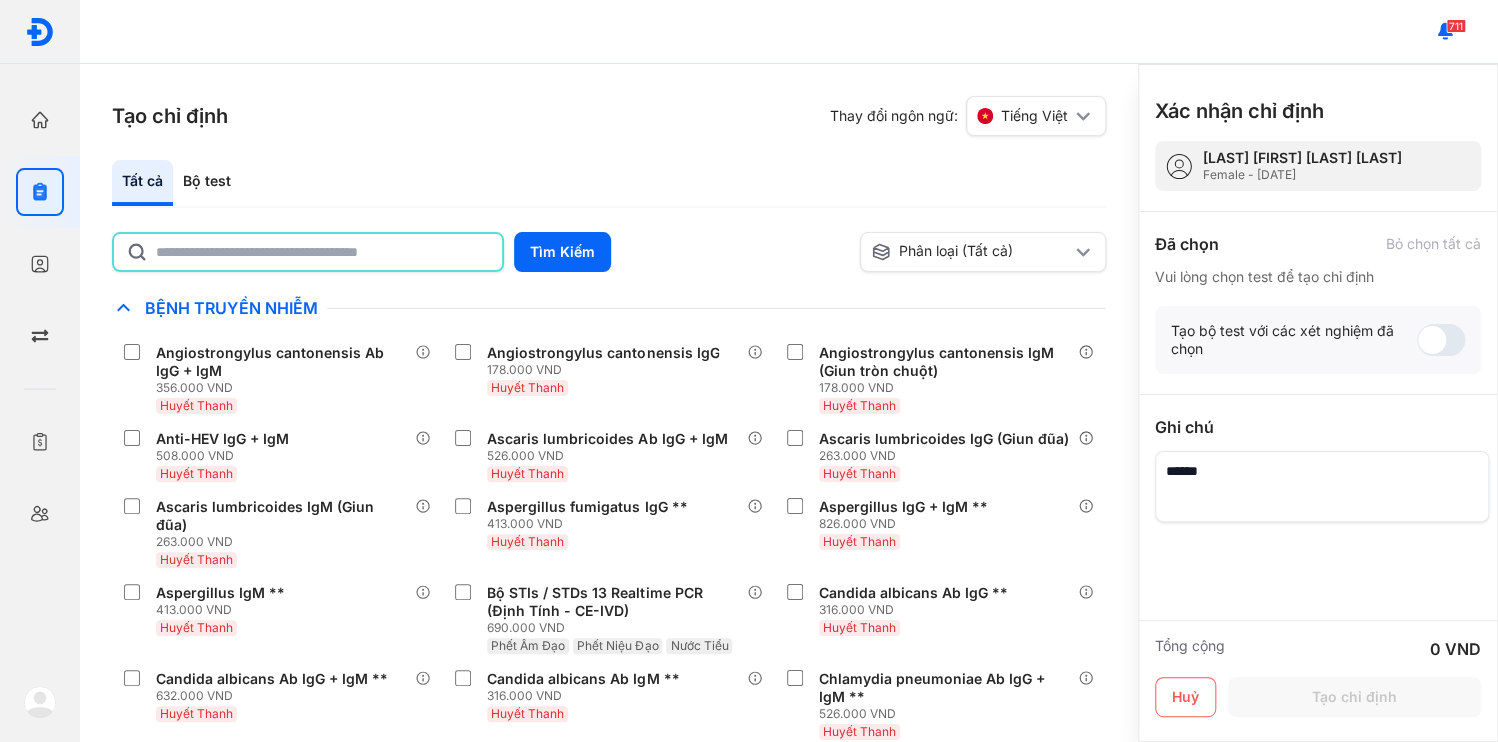 click 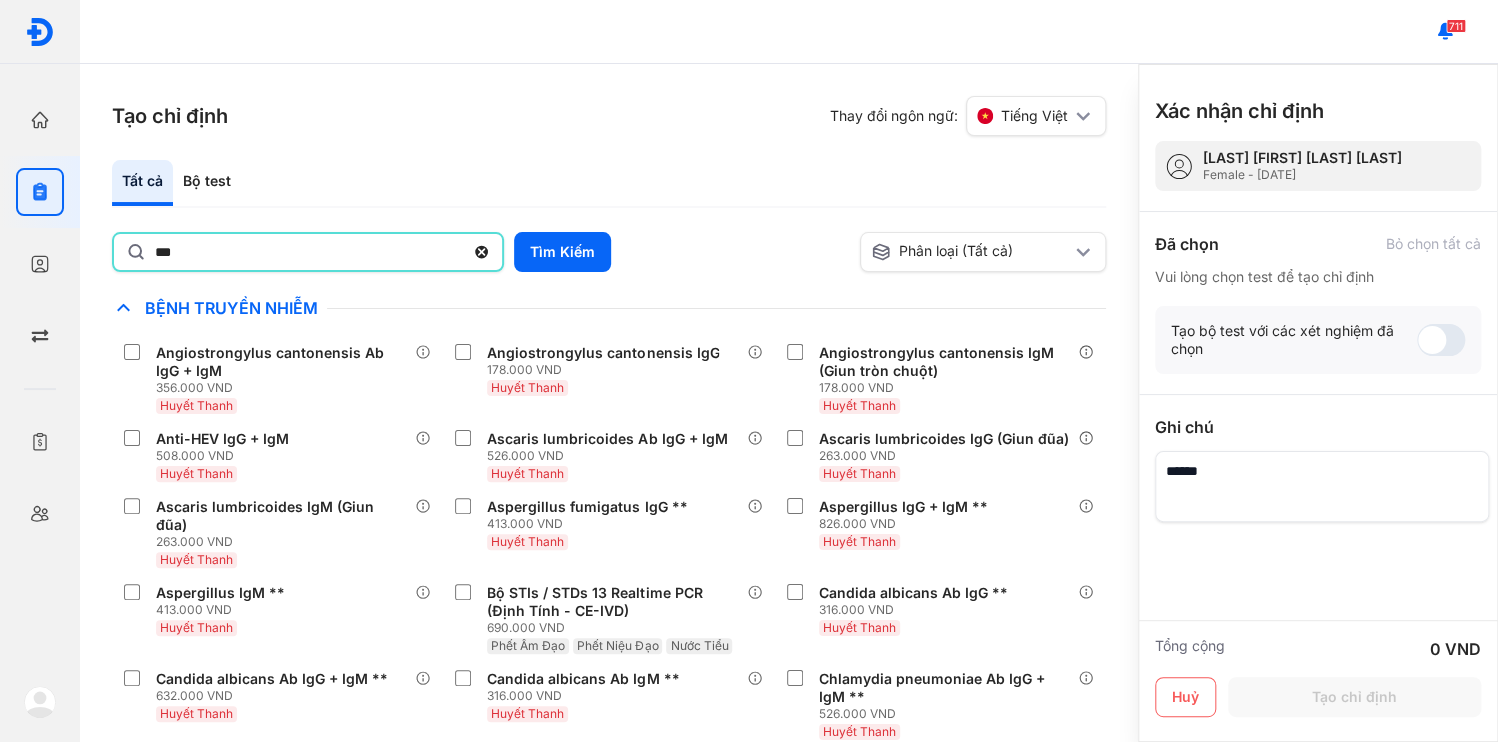 type on "***" 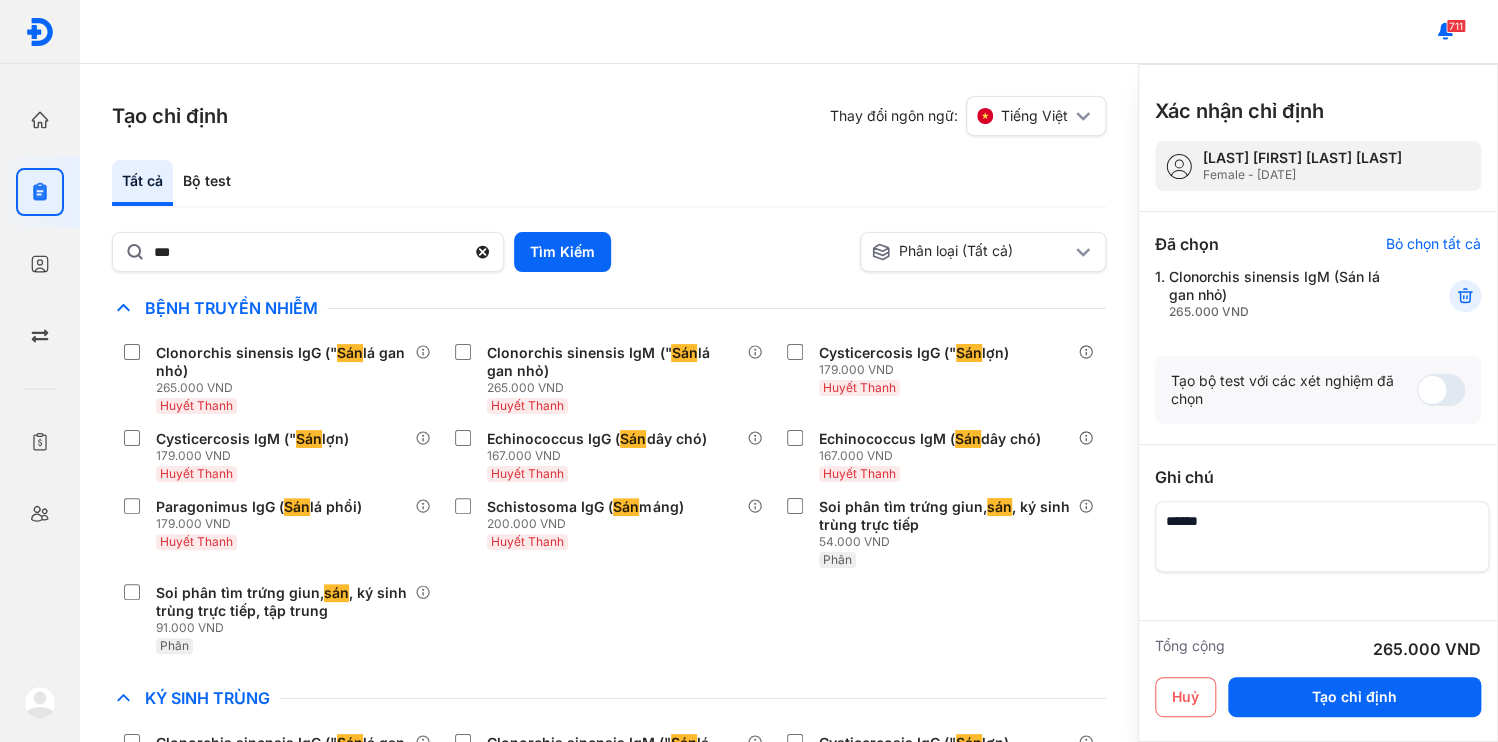 click at bounding box center [1322, 536] 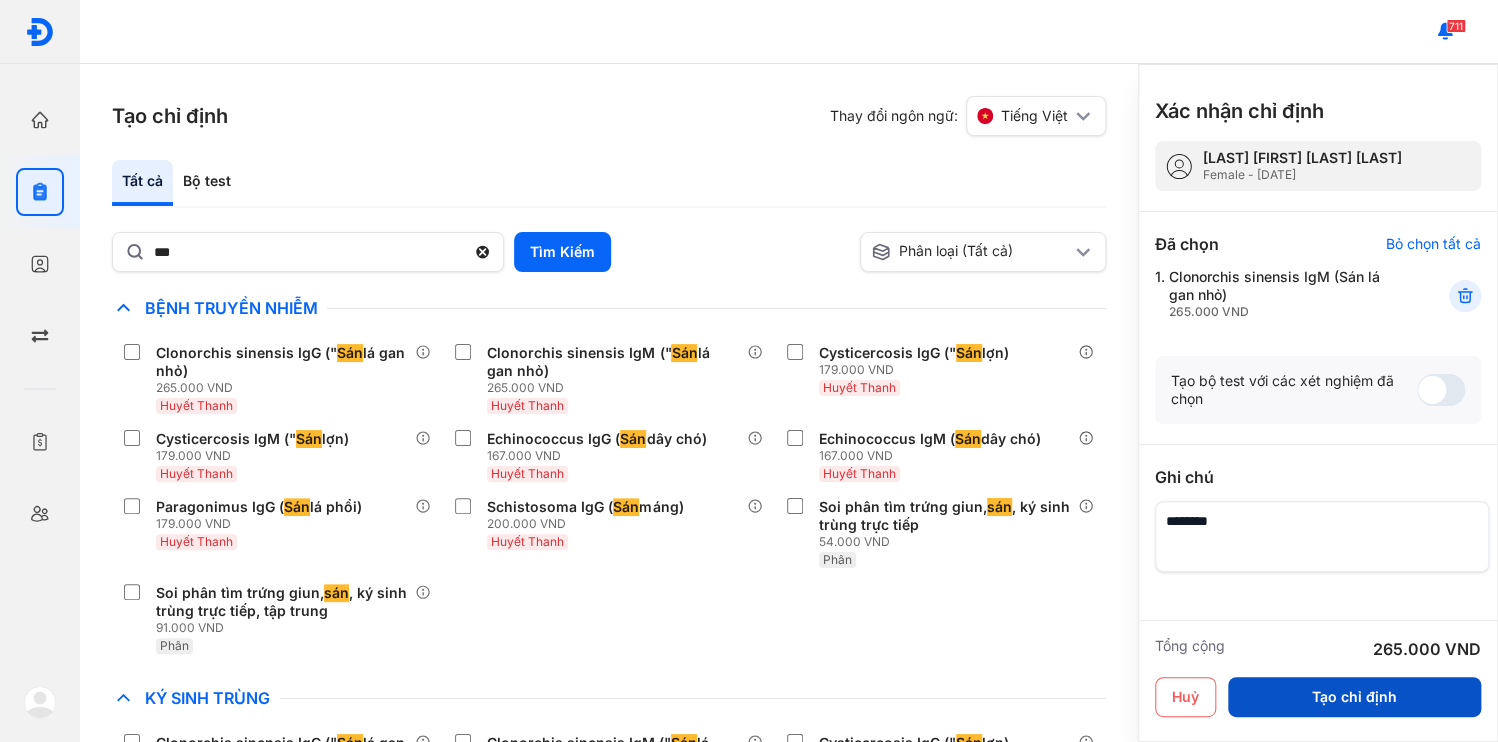 type on "********" 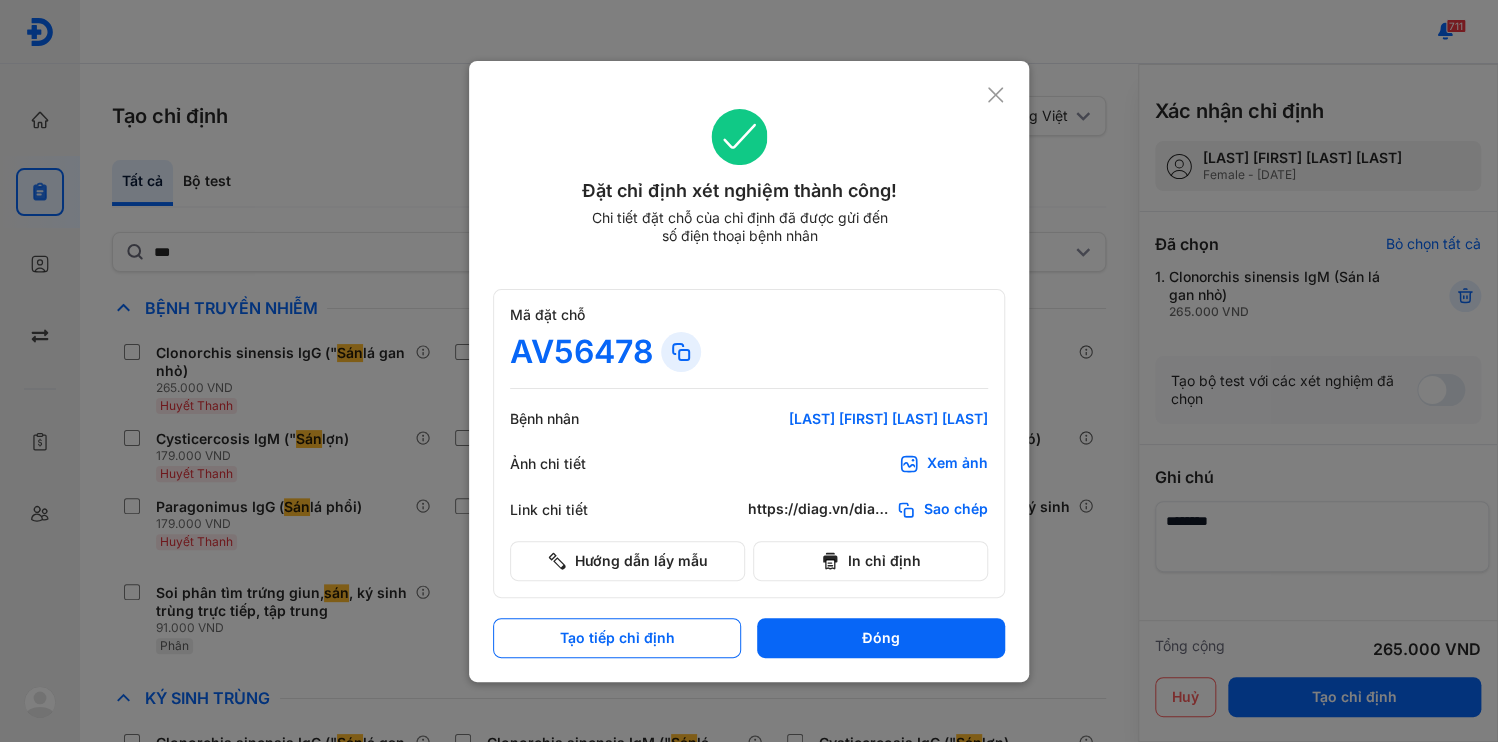 click on "Sao chép" 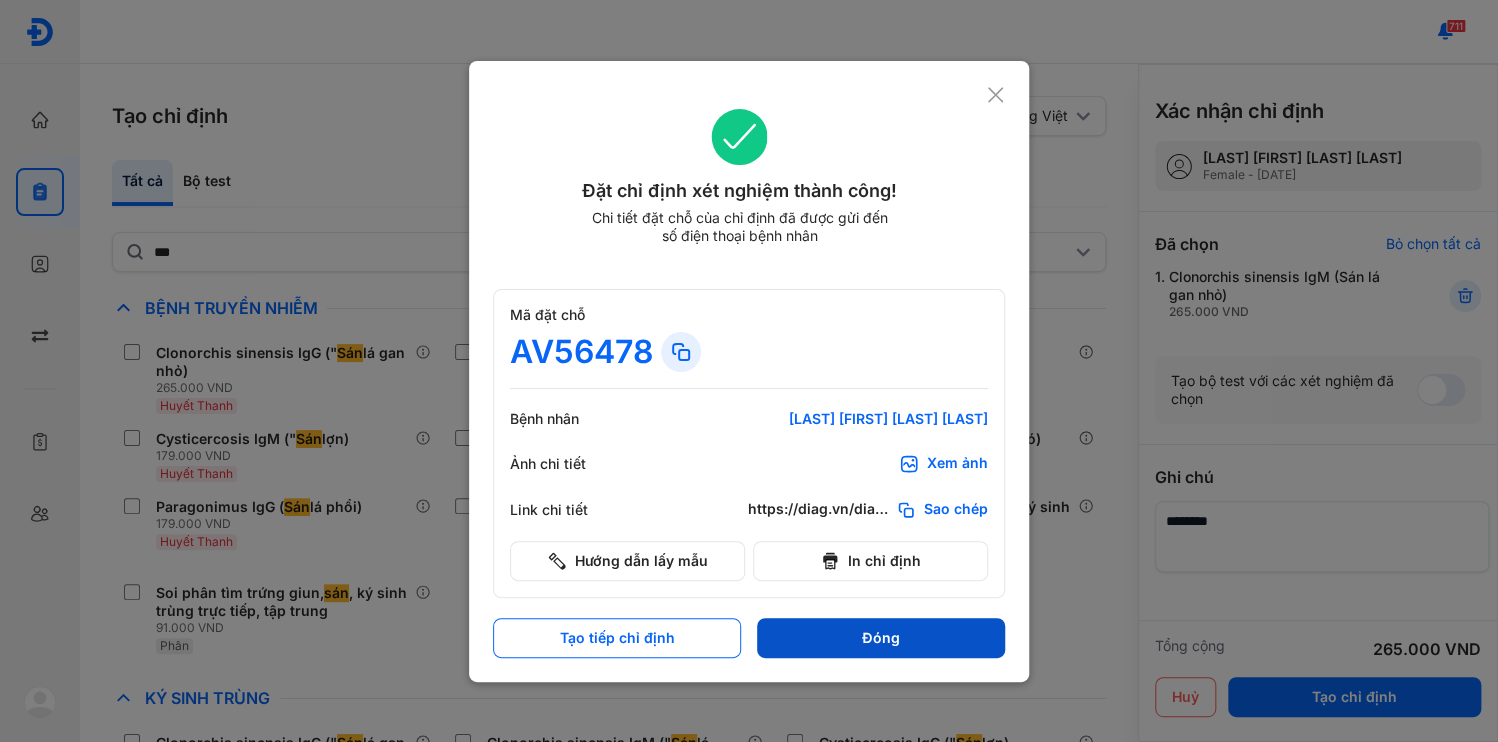 click on "Đóng" at bounding box center [881, 638] 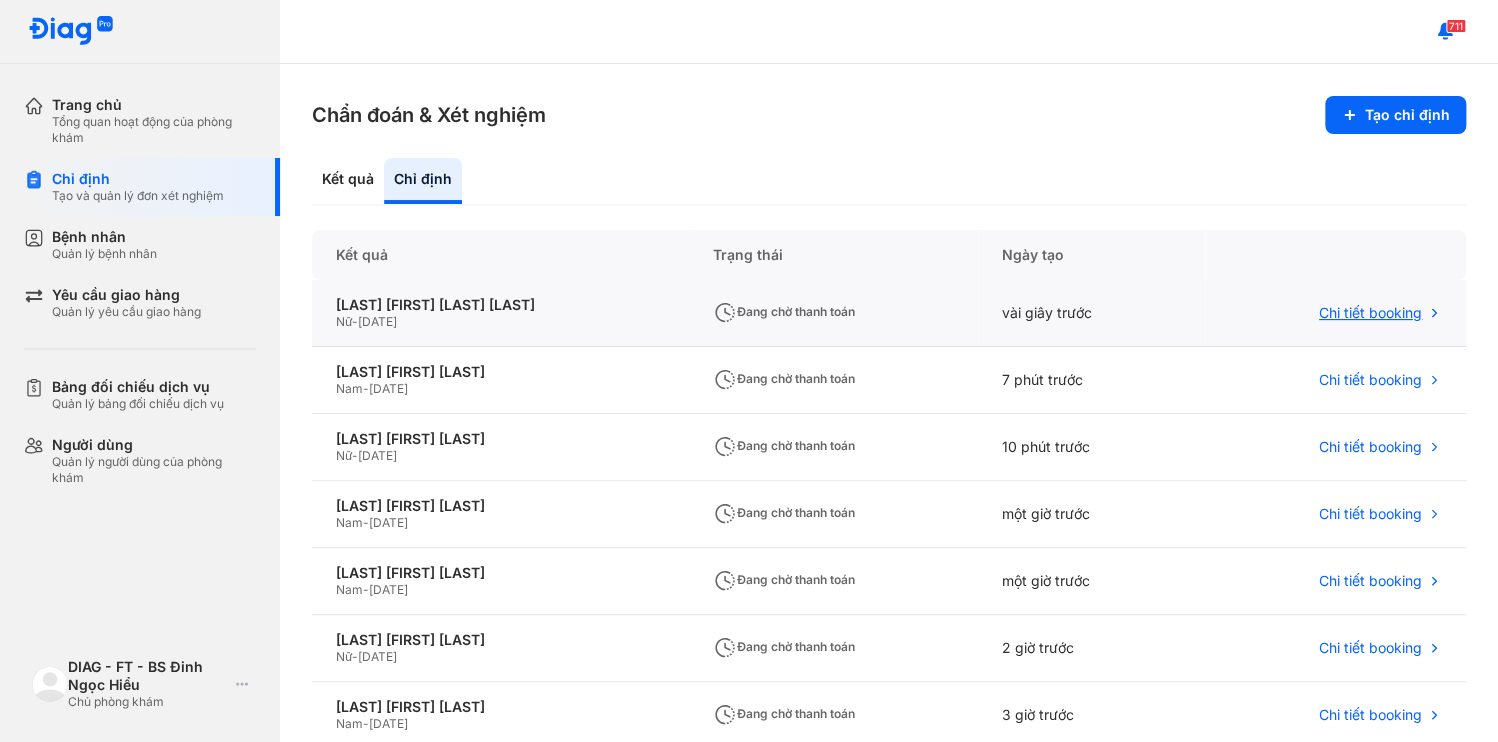 click on "Chi tiết booking" at bounding box center (1370, 313) 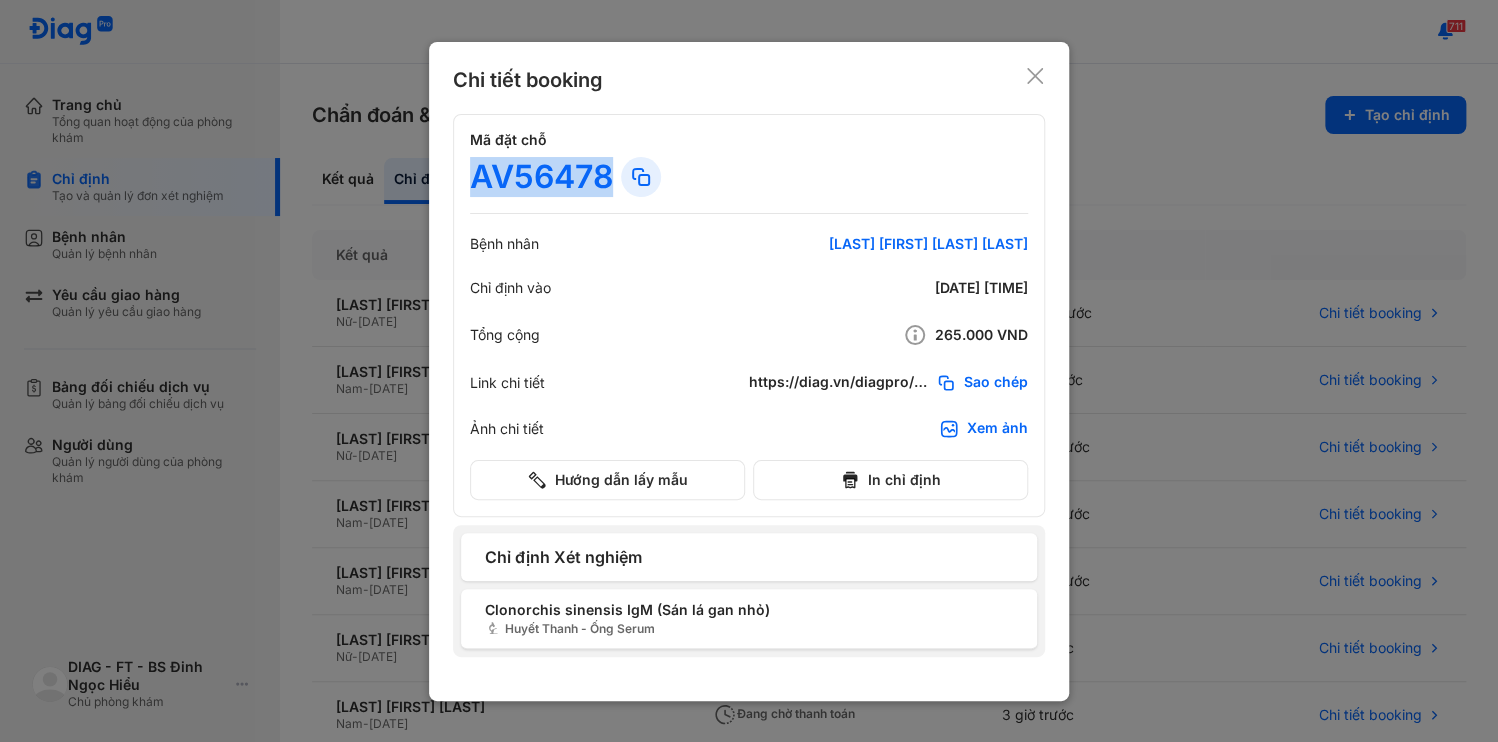 drag, startPoint x: 469, startPoint y: 193, endPoint x: 602, endPoint y: 212, distance: 134.3503 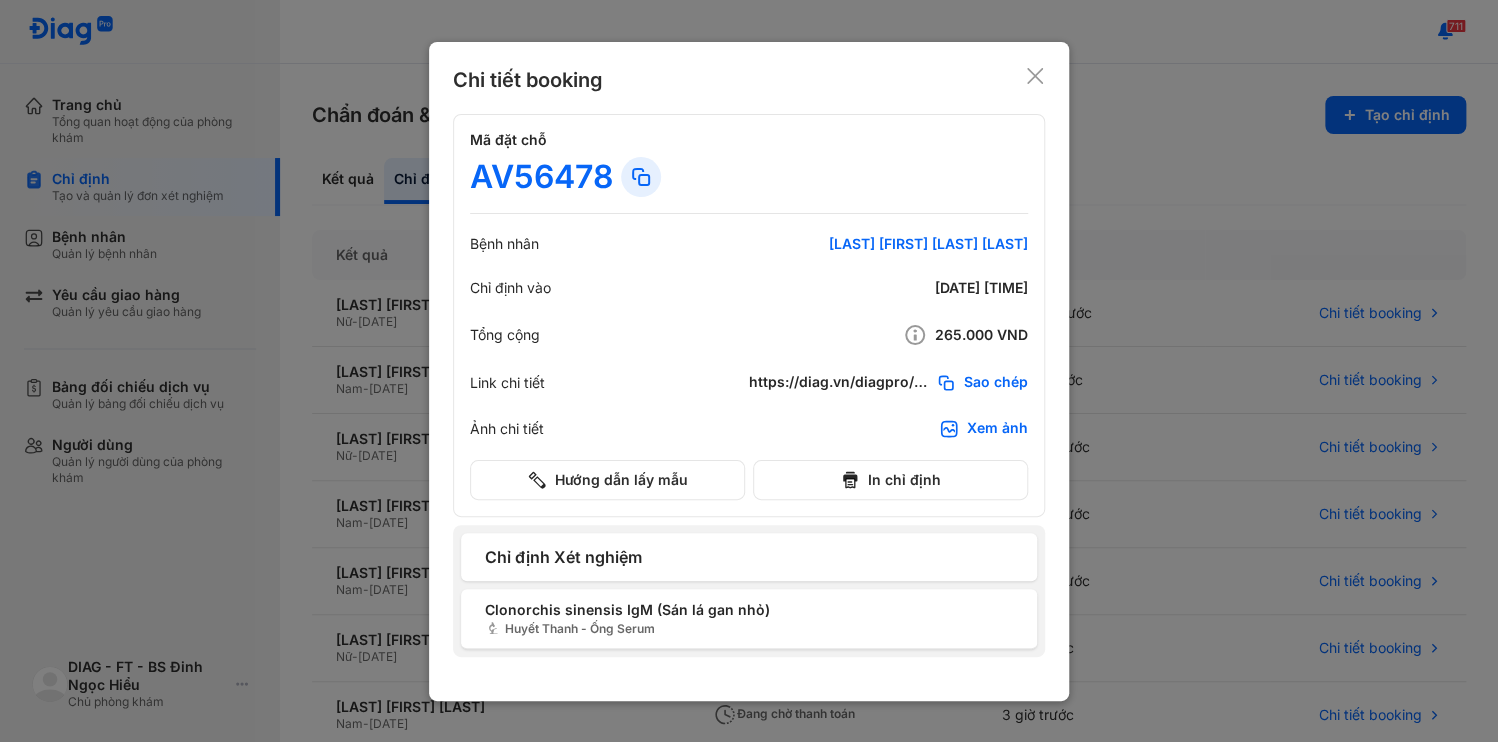click 